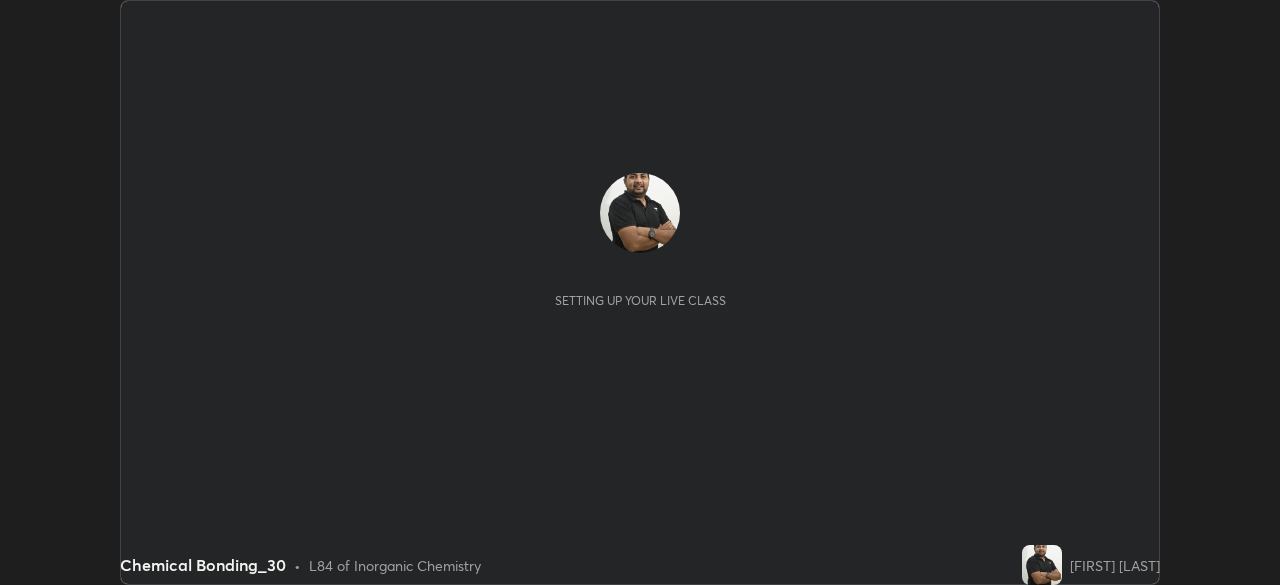 scroll, scrollTop: 0, scrollLeft: 0, axis: both 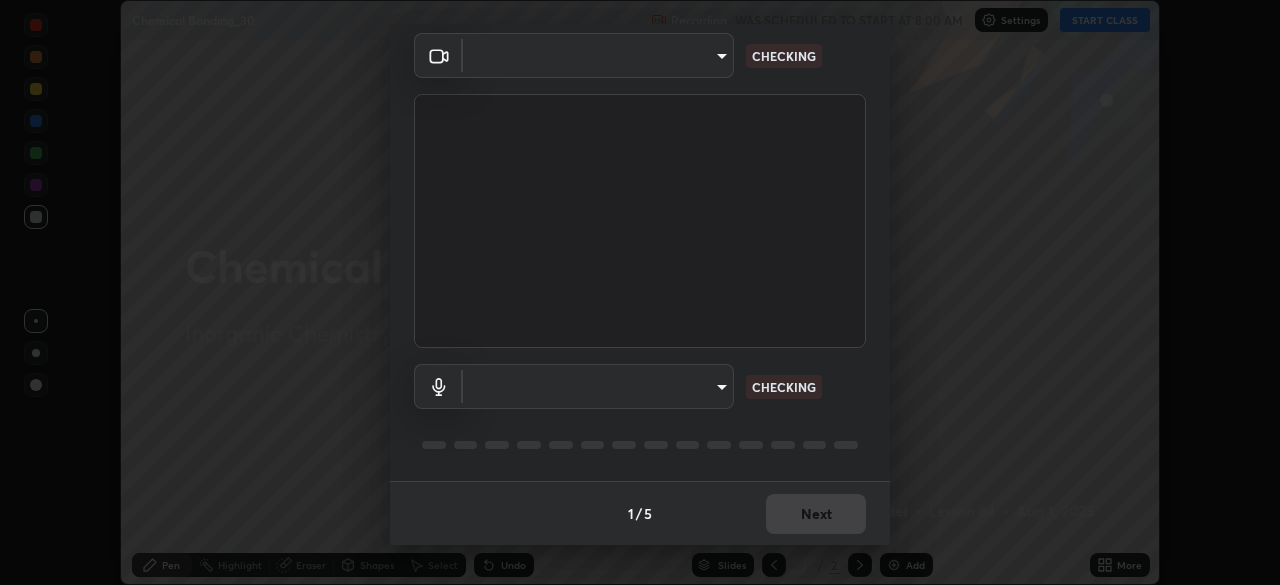 click on "Erase all Chemical Bonding_30 Recording WAS SCHEDULED TO START AT  8:00 AM Settings START CLASS Setting up your live class Chemical Bonding_30 • L84 of Inorganic Chemistry [FIRST] [LAST] Pen Highlight Eraser Shapes Select Undo Slides 2 / 2 Add More No doubts shared Encourage your learners to ask a doubt for better clarity Report an issue Reason for reporting Buffering Chat not working Audio - Video sync issue Educator video quality low ​ Attach an image Report Media settings ​ CHECKING ​ CHECKING 1 / 5 Next" at bounding box center (640, 292) 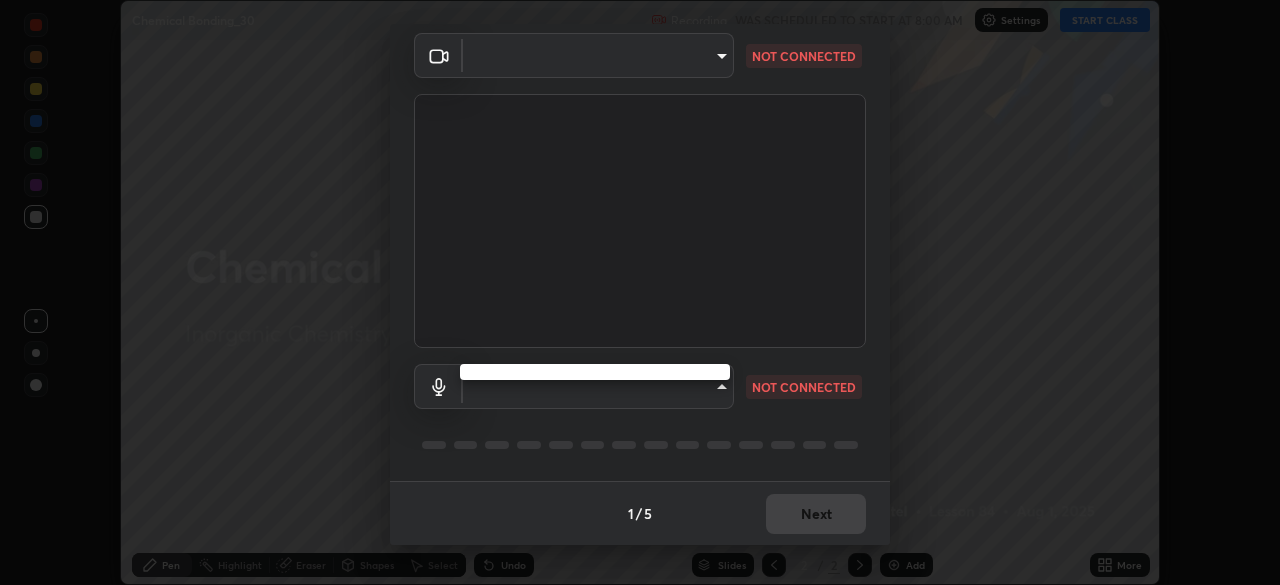 type on "f5ae6119dc4fab334a8cf66c369197aa9d1a3f6993b34b3aeb85a59339566d19" 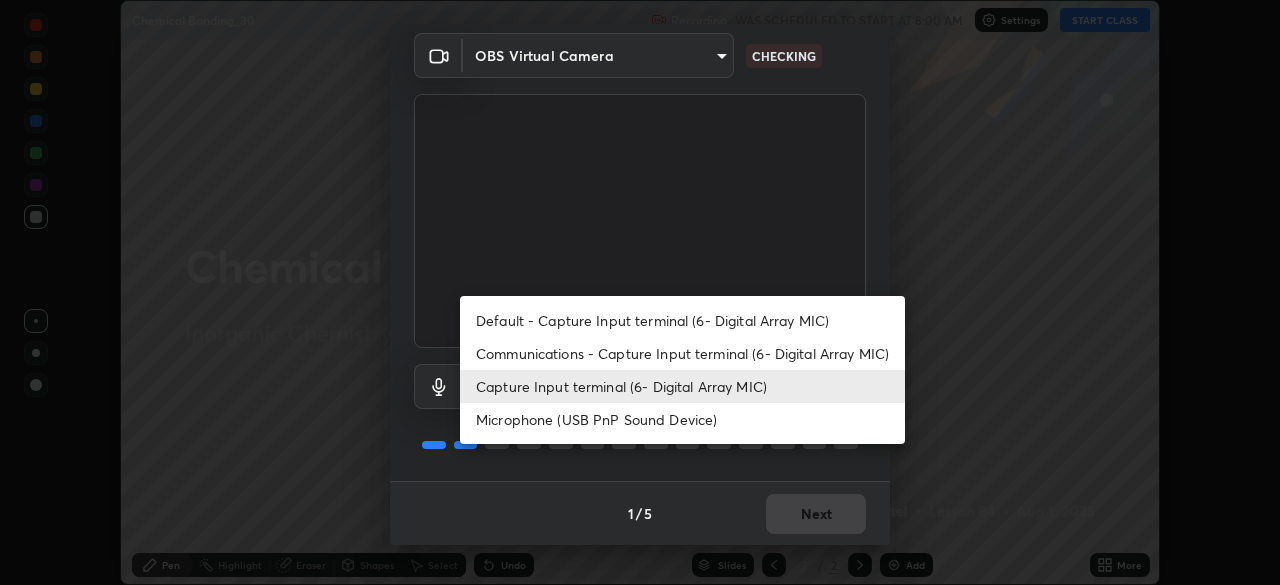 click on "Capture Input terminal (6- Digital Array MIC)" at bounding box center [682, 386] 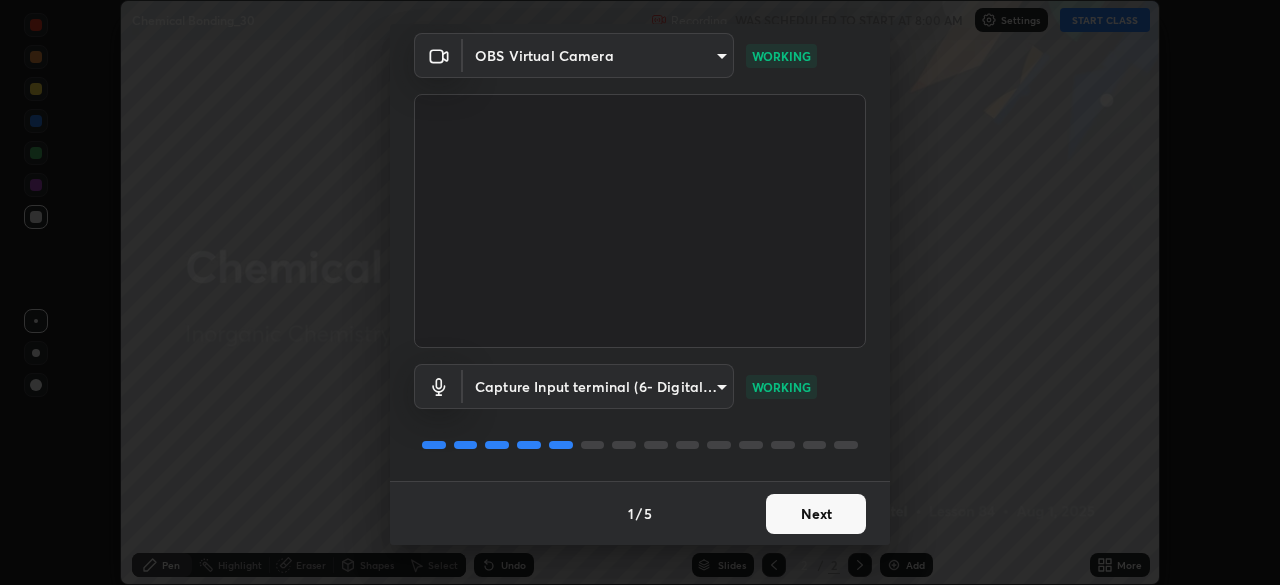 click on "Erase all Chemical Bonding_30 Recording WAS SCHEDULED TO START AT  8:00 AM Settings START CLASS Setting up your live class Chemical Bonding_30 • L84 of Inorganic Chemistry [FIRST] [LAST] Pen Highlight Eraser Shapes Select Undo Slides 2 / 2 Add More No doubts shared Encourage your learners to ask a doubt for better clarity Report an issue Reason for reporting Buffering Chat not working Audio - Video sync issue Educator video quality low ​ Attach an image Report Media settings OBS Virtual Camera f5ae6119dc4fab334a8cf66c369197aa9d1a3f6993b34b3aeb85a59339566d19 WORKING Capture Input terminal (6- Digital Array MIC) 907876fede306e84b7c809f8e5b716c1ba594e16564d58e558fa817b5540655d WORKING 1 / 5 Next" at bounding box center [640, 292] 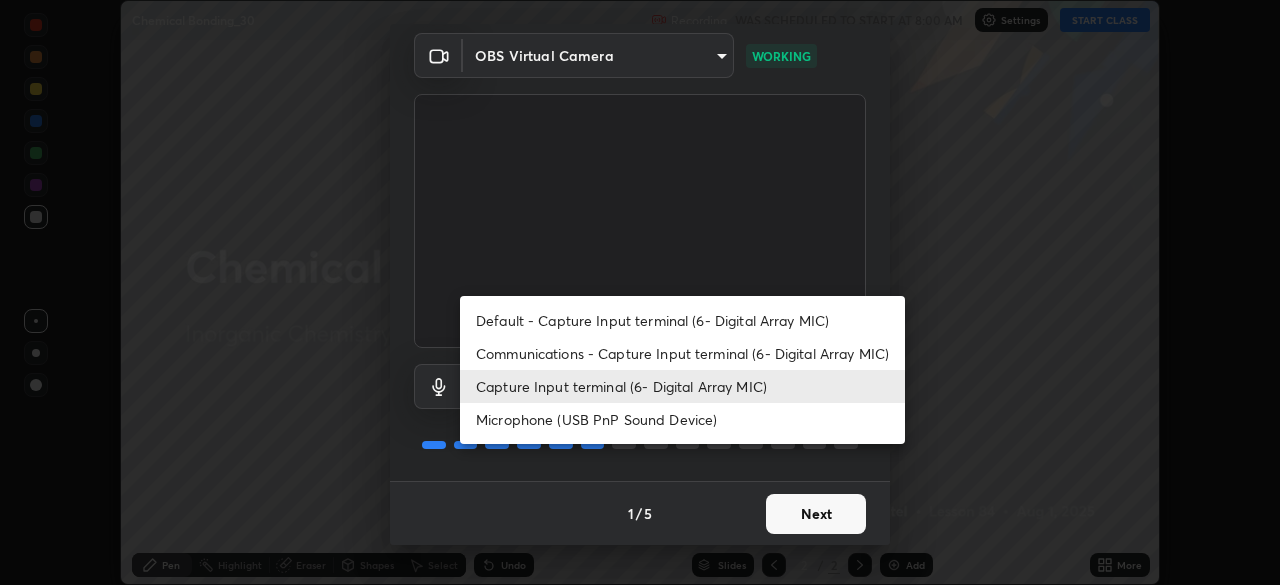 click on "Microphone (USB PnP Sound Device)" at bounding box center (682, 419) 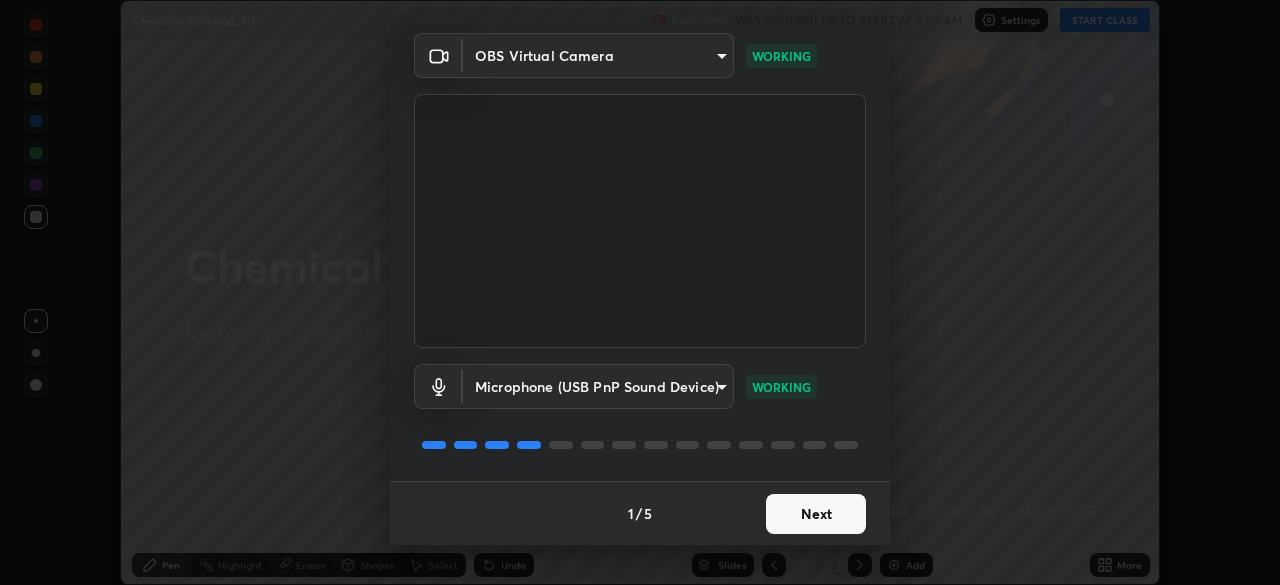 click on "Next" at bounding box center [816, 514] 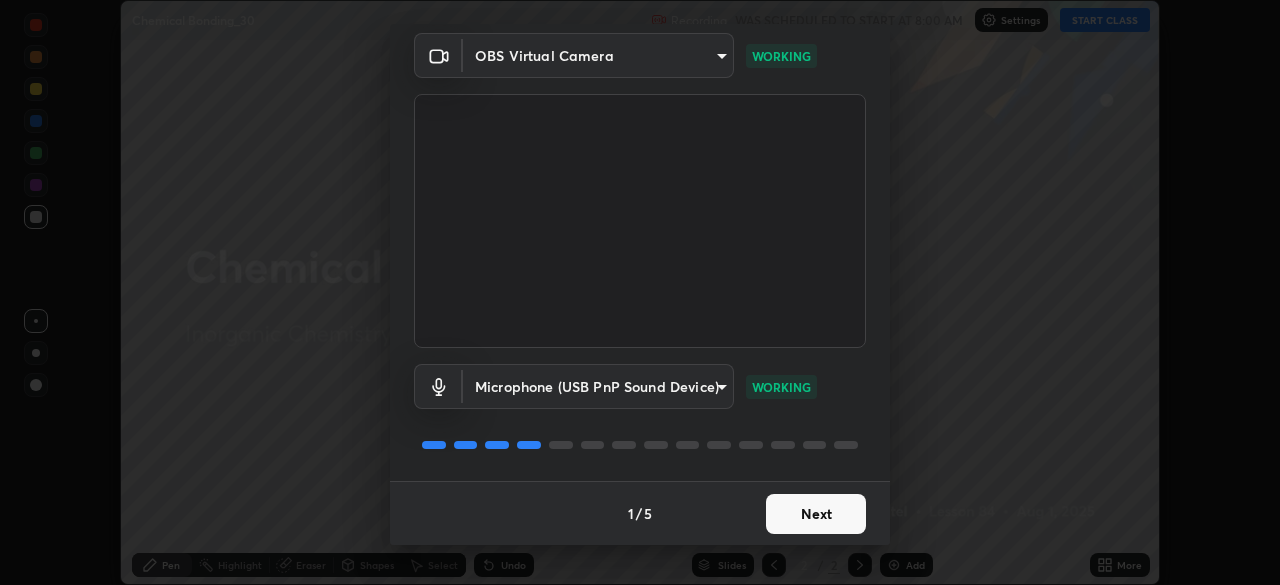 scroll, scrollTop: 0, scrollLeft: 0, axis: both 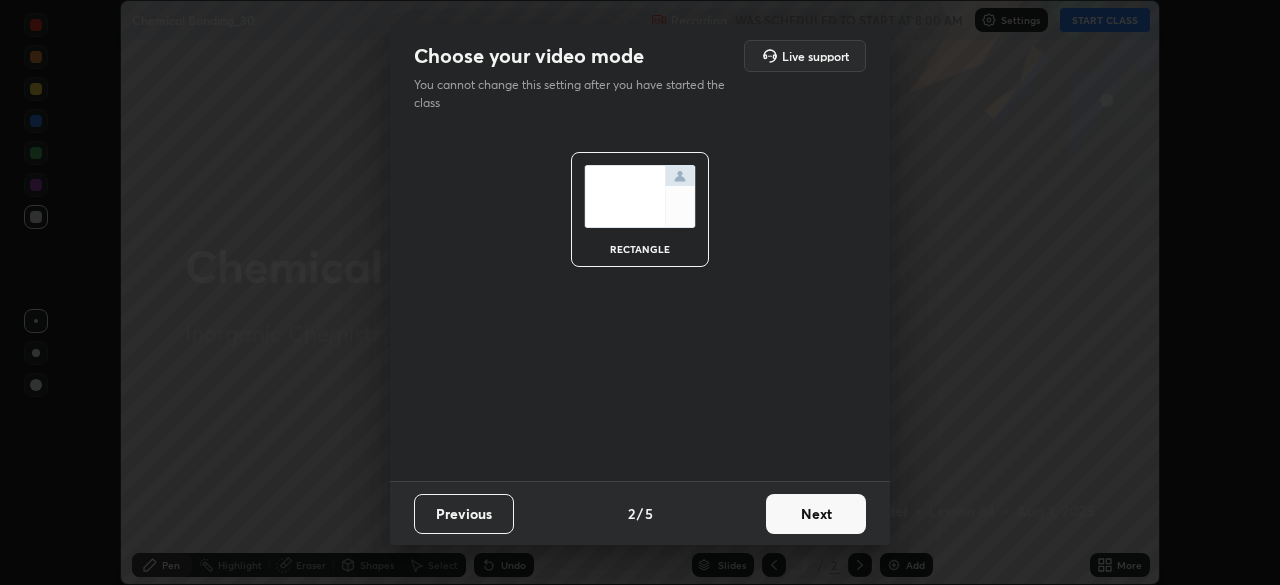 click on "Next" at bounding box center [816, 514] 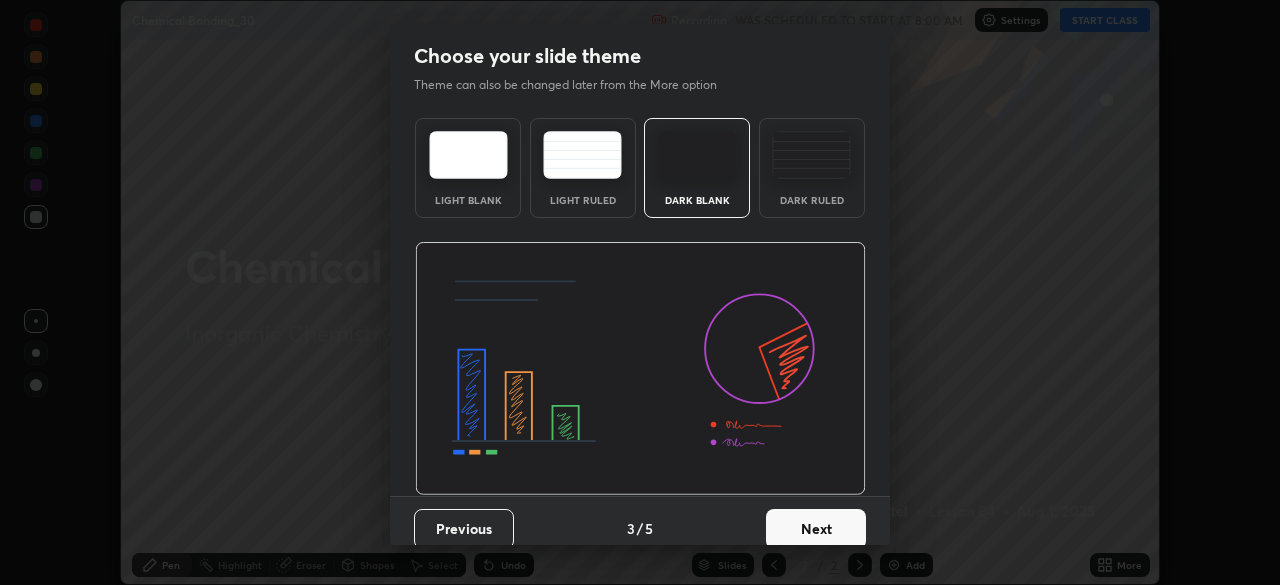 click on "Next" at bounding box center (816, 529) 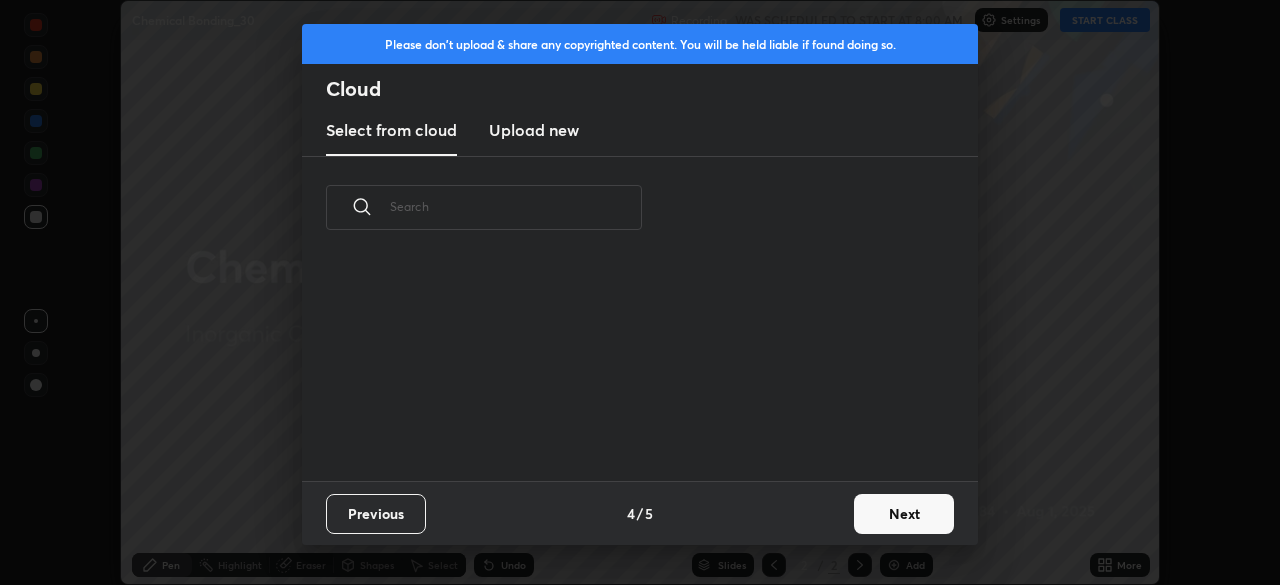 click on "Next" at bounding box center (904, 514) 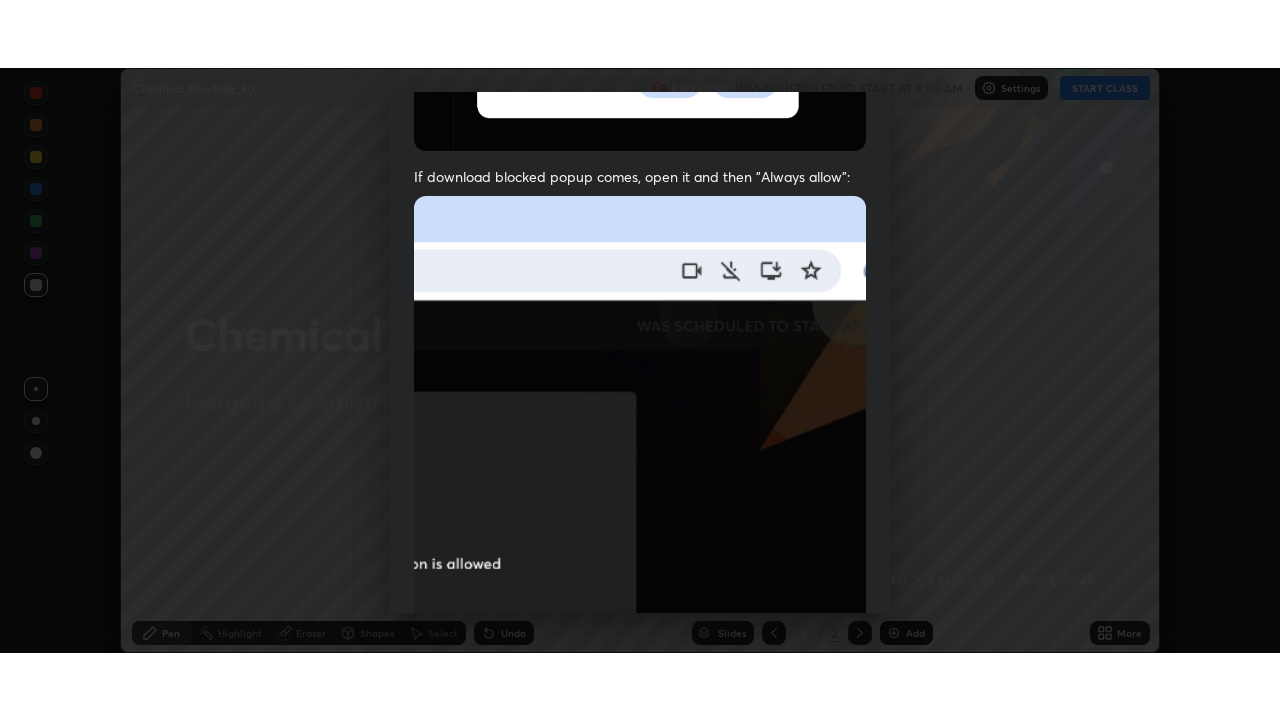 scroll, scrollTop: 479, scrollLeft: 0, axis: vertical 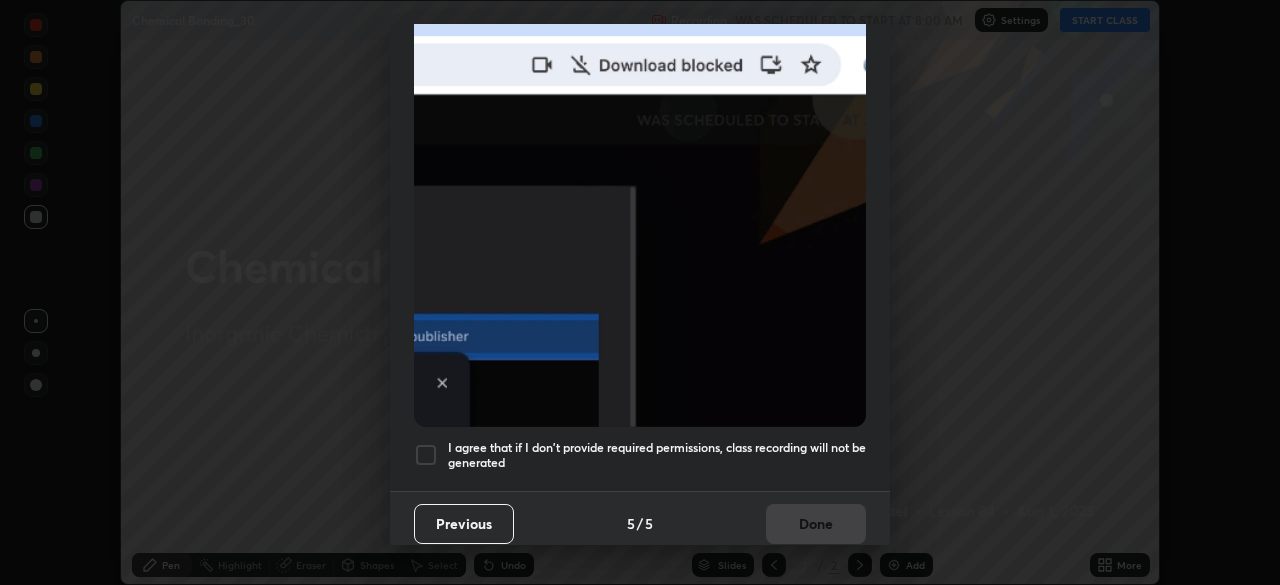 click on "I agree that if I don't provide required permissions, class recording will not be generated" at bounding box center (657, 455) 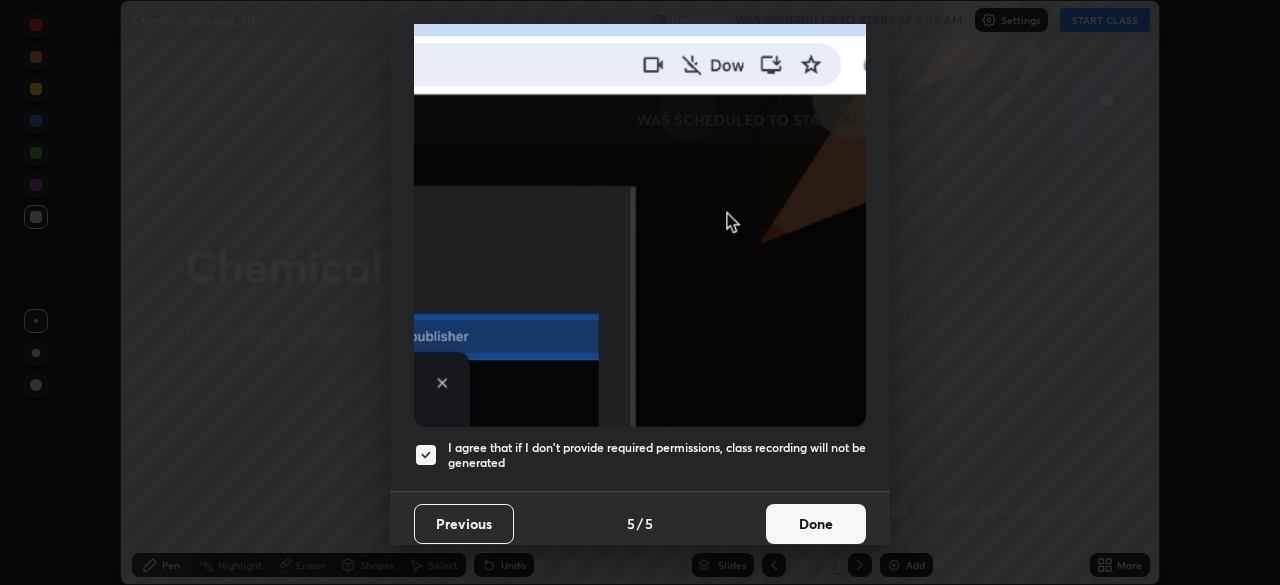 click on "Done" at bounding box center [816, 524] 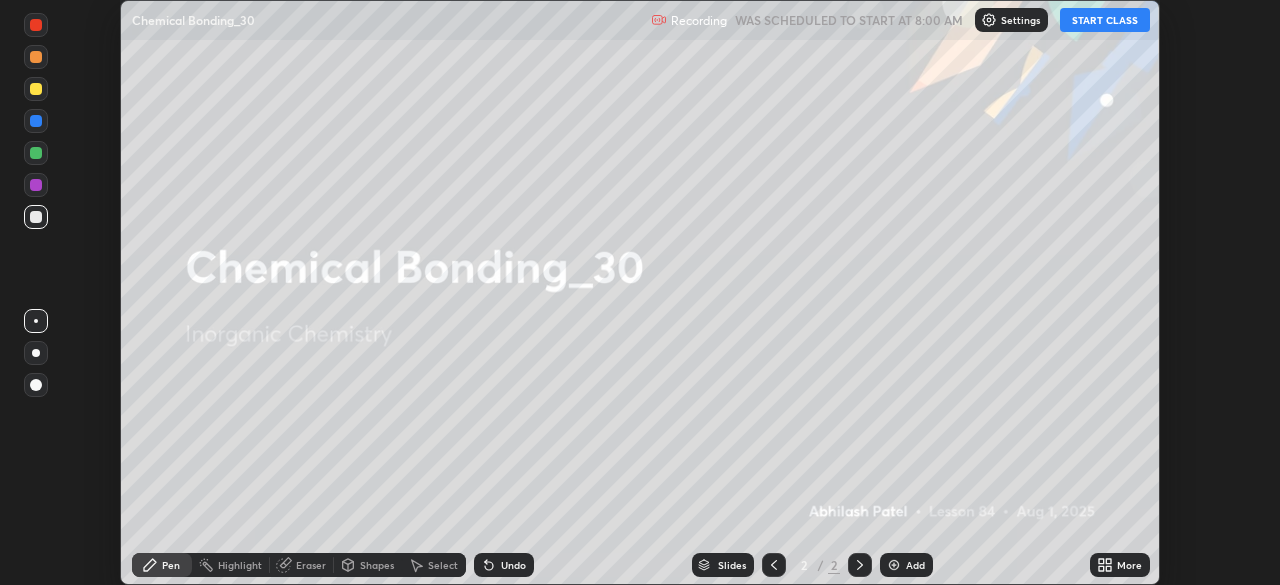 click on "START CLASS" at bounding box center [1105, 20] 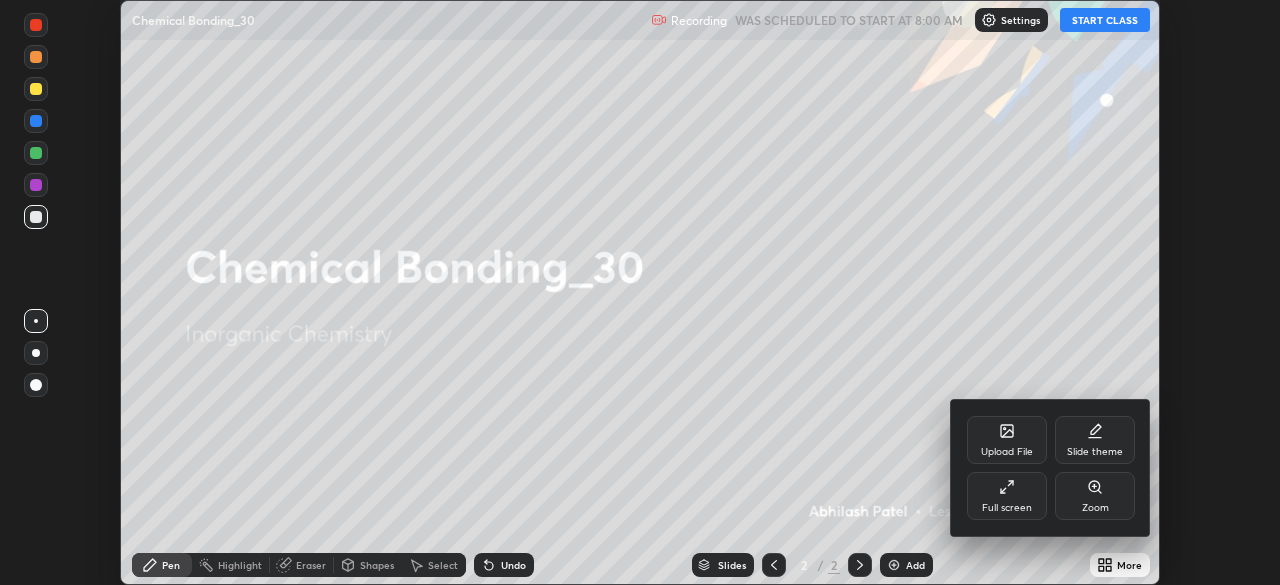click on "Full screen" at bounding box center (1007, 496) 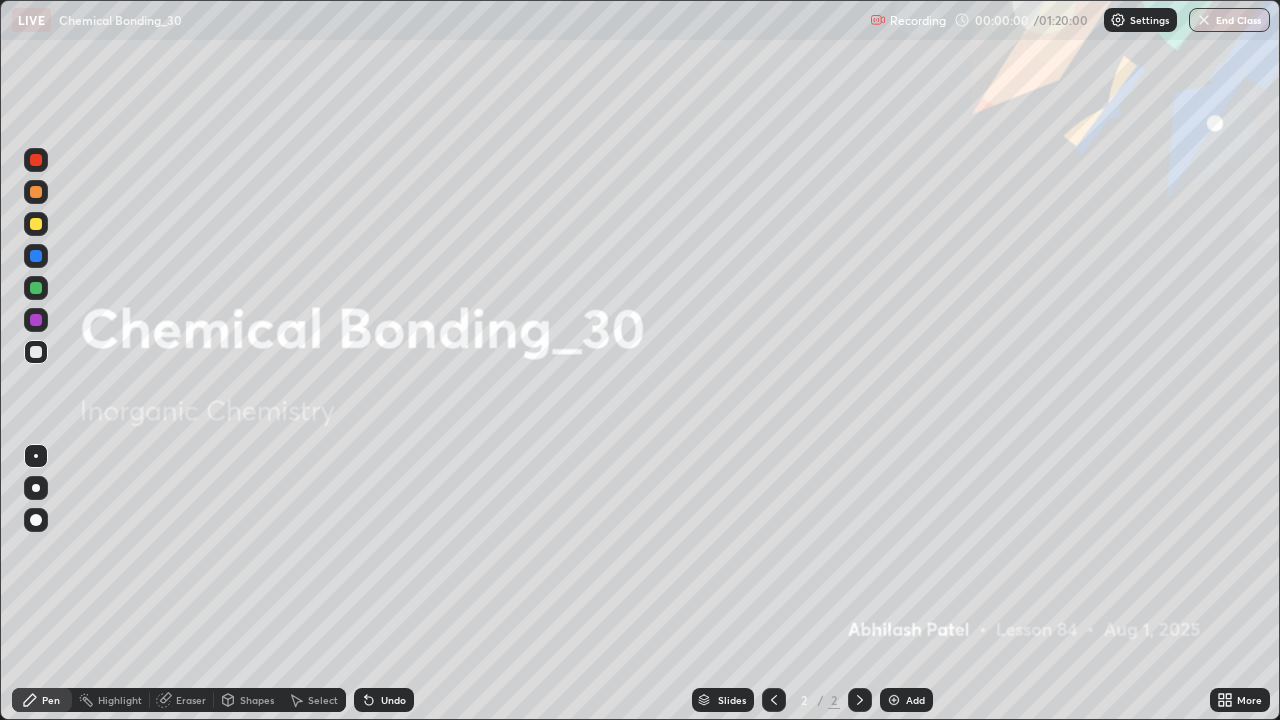 scroll, scrollTop: 99280, scrollLeft: 98720, axis: both 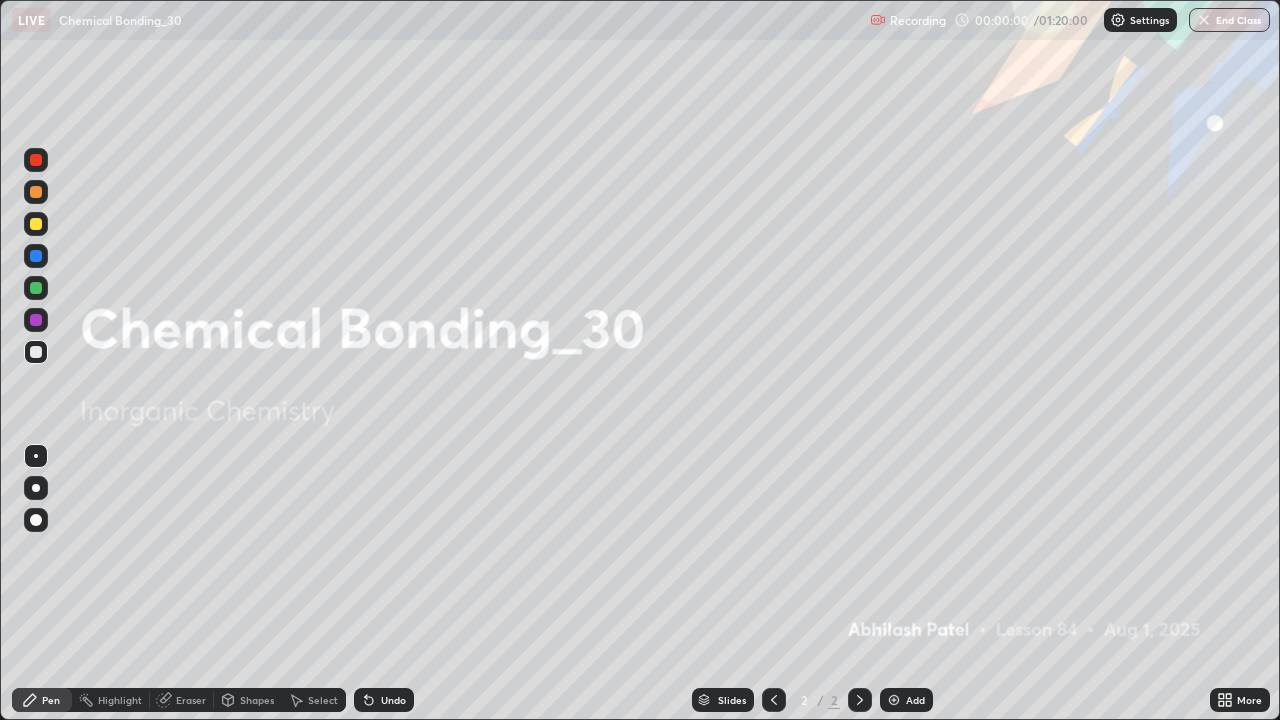 click on "Add" at bounding box center (915, 700) 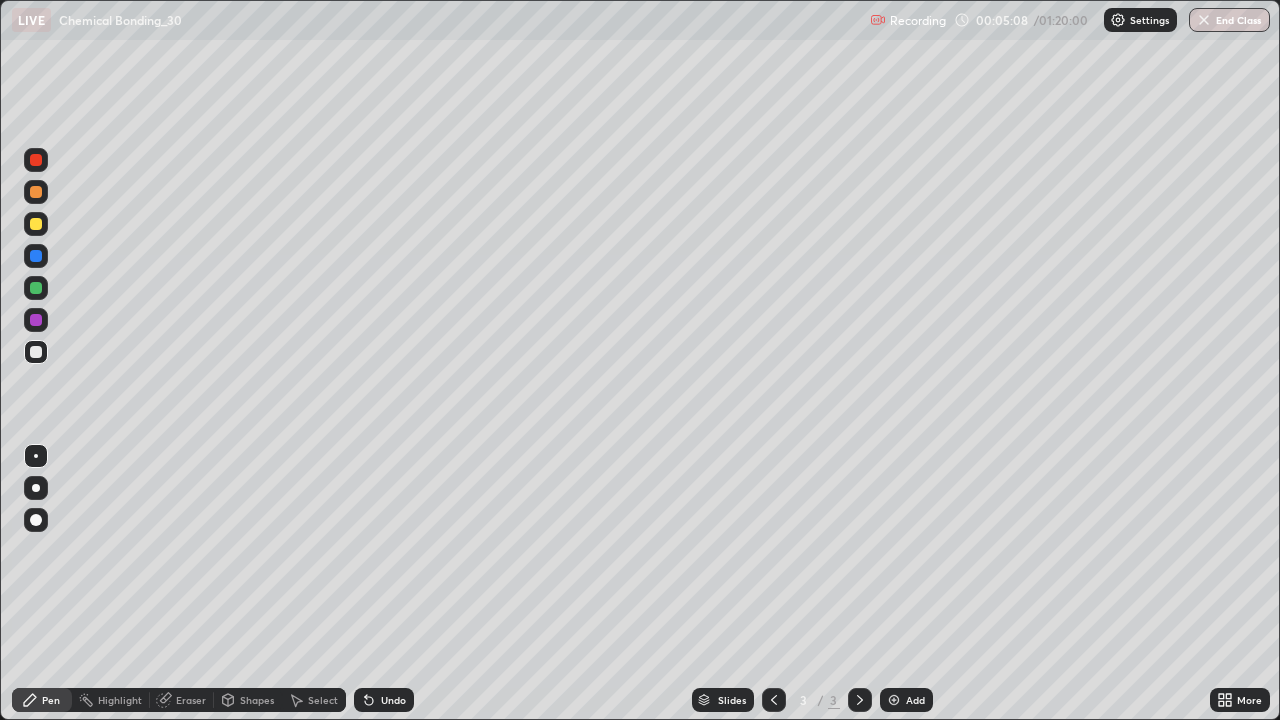 click on "Undo" at bounding box center [384, 700] 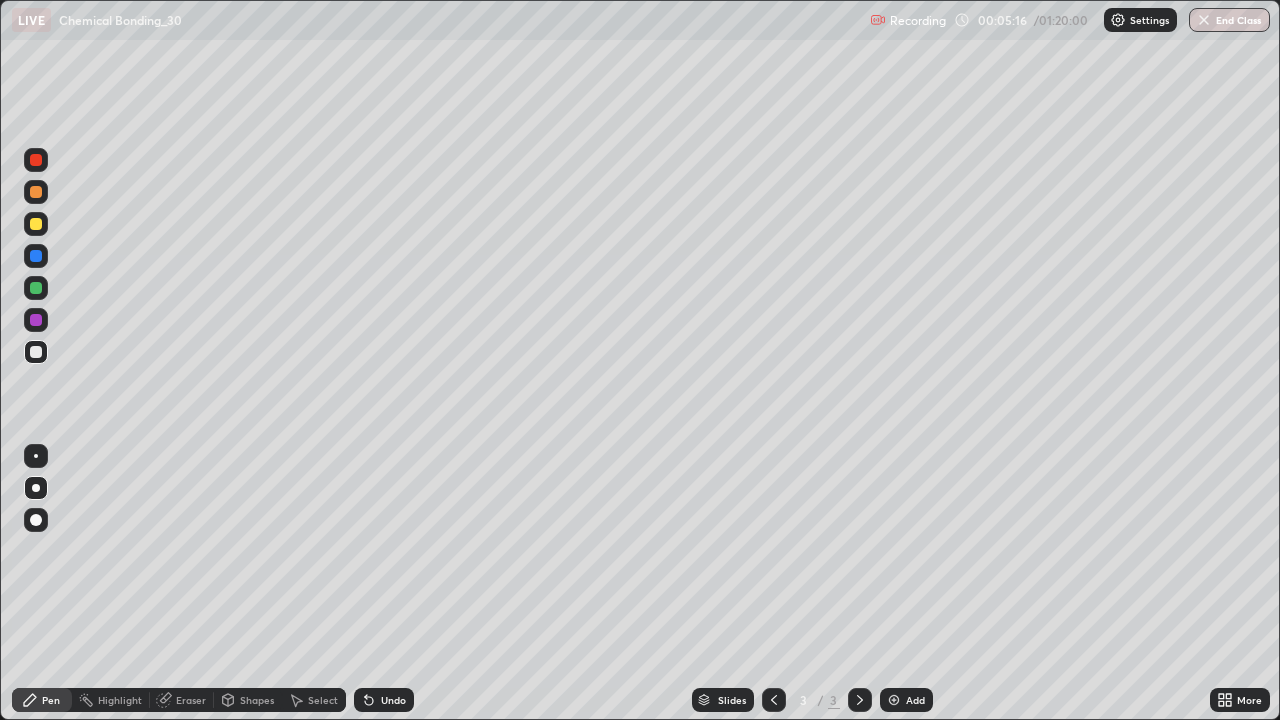 click on "Undo" at bounding box center (384, 700) 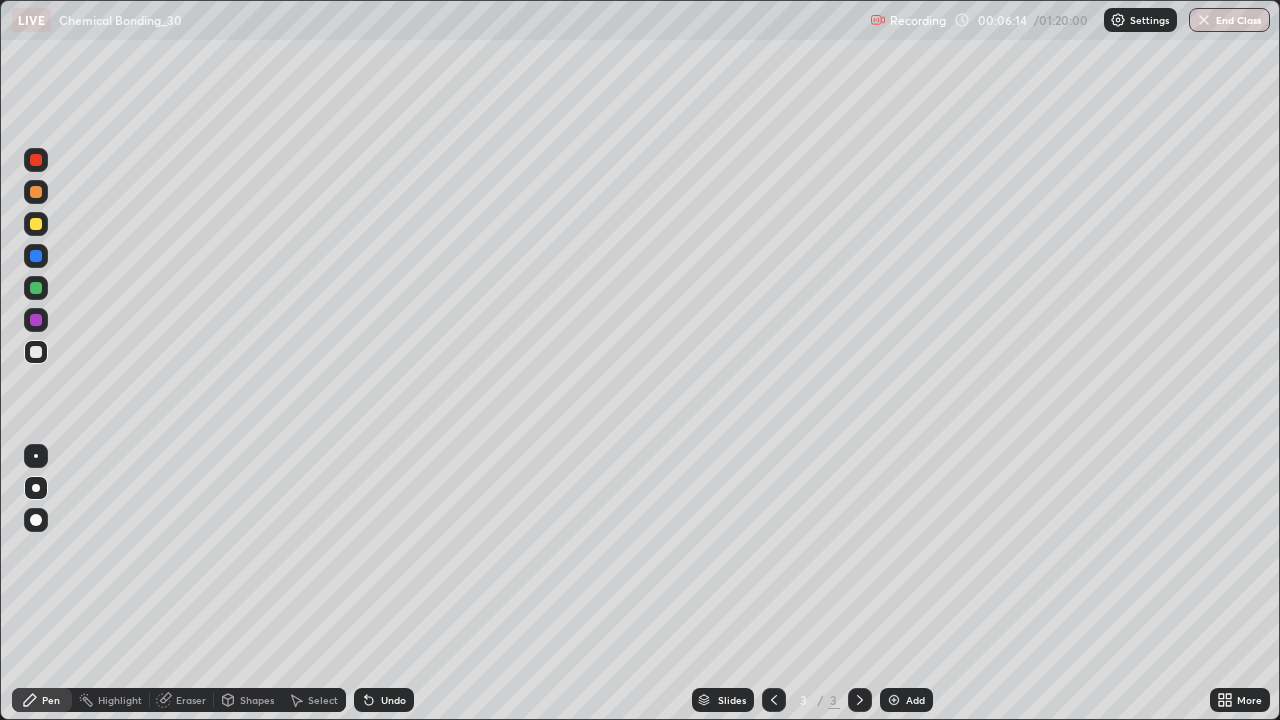 click on "Eraser" at bounding box center [191, 700] 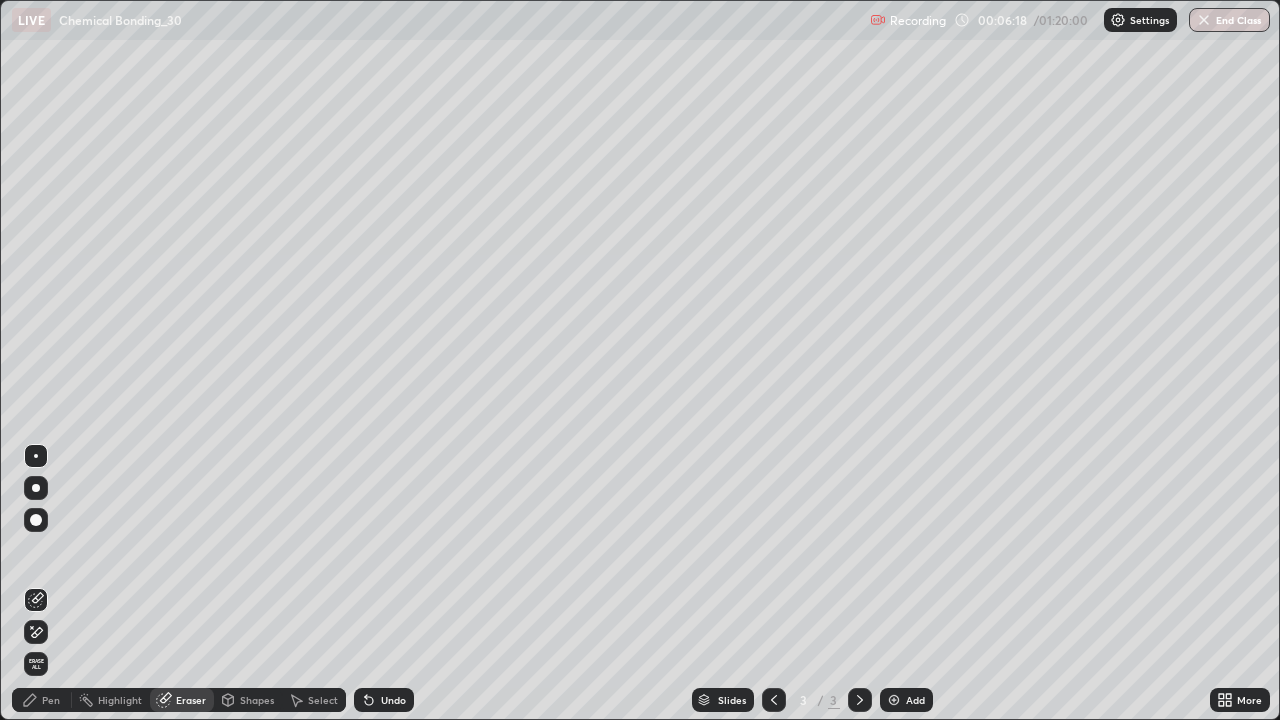 click on "Pen" at bounding box center (51, 700) 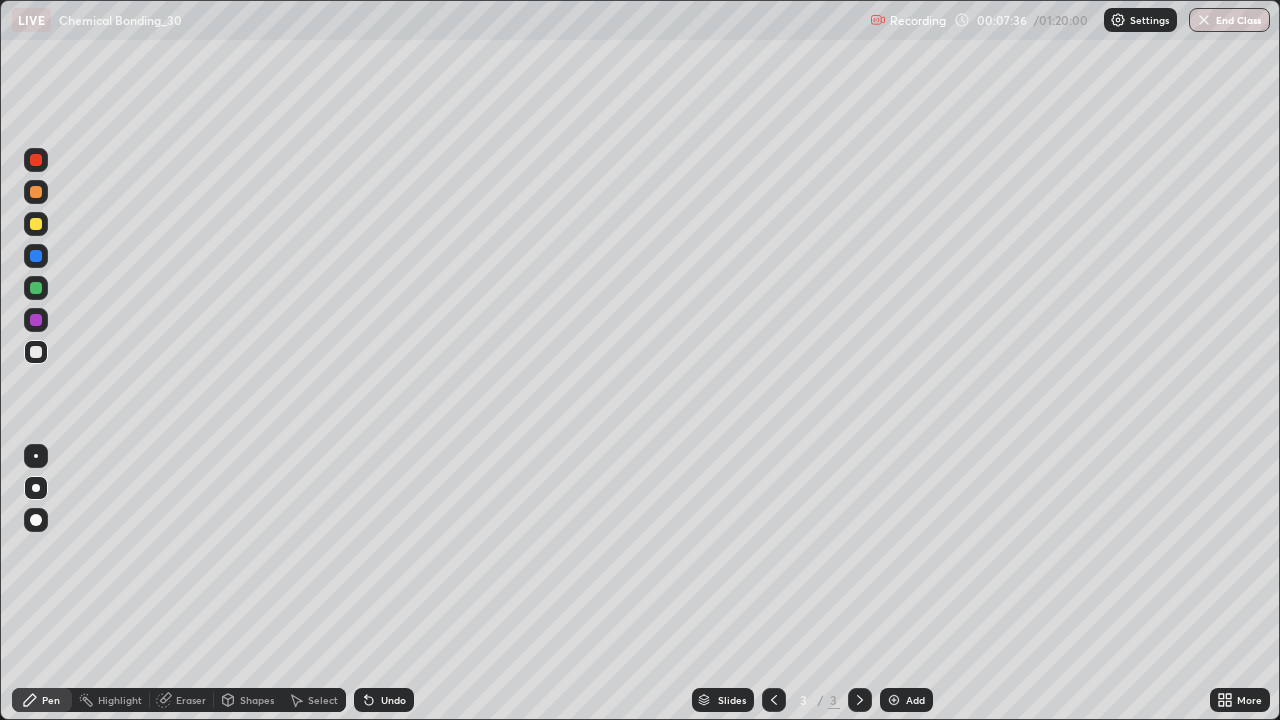 click on "Undo" at bounding box center [393, 700] 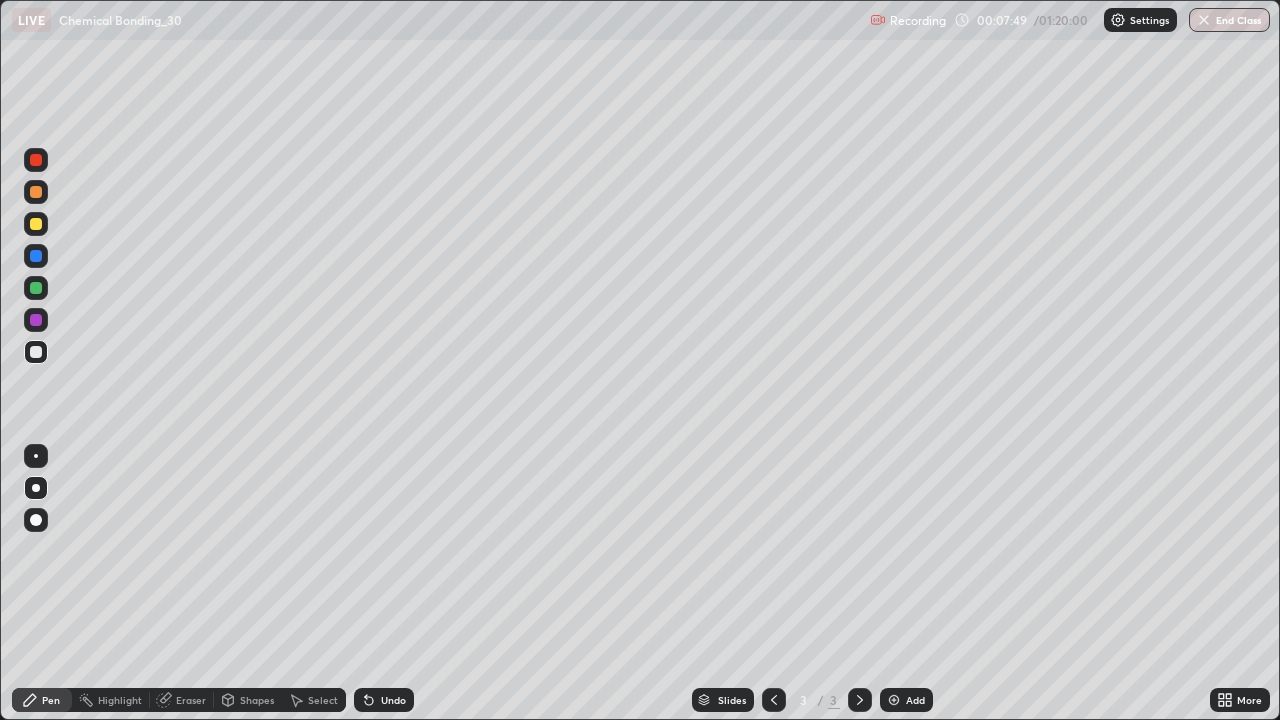 click on "Shapes" at bounding box center [257, 700] 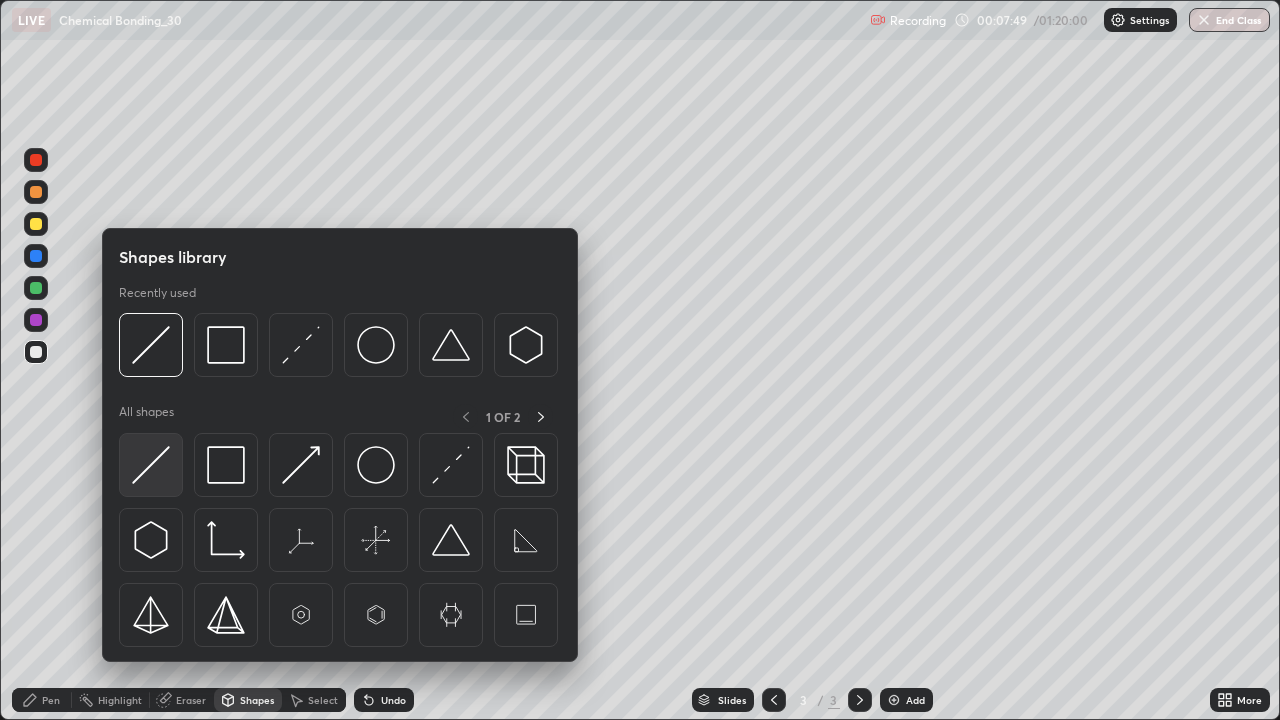 click at bounding box center [151, 465] 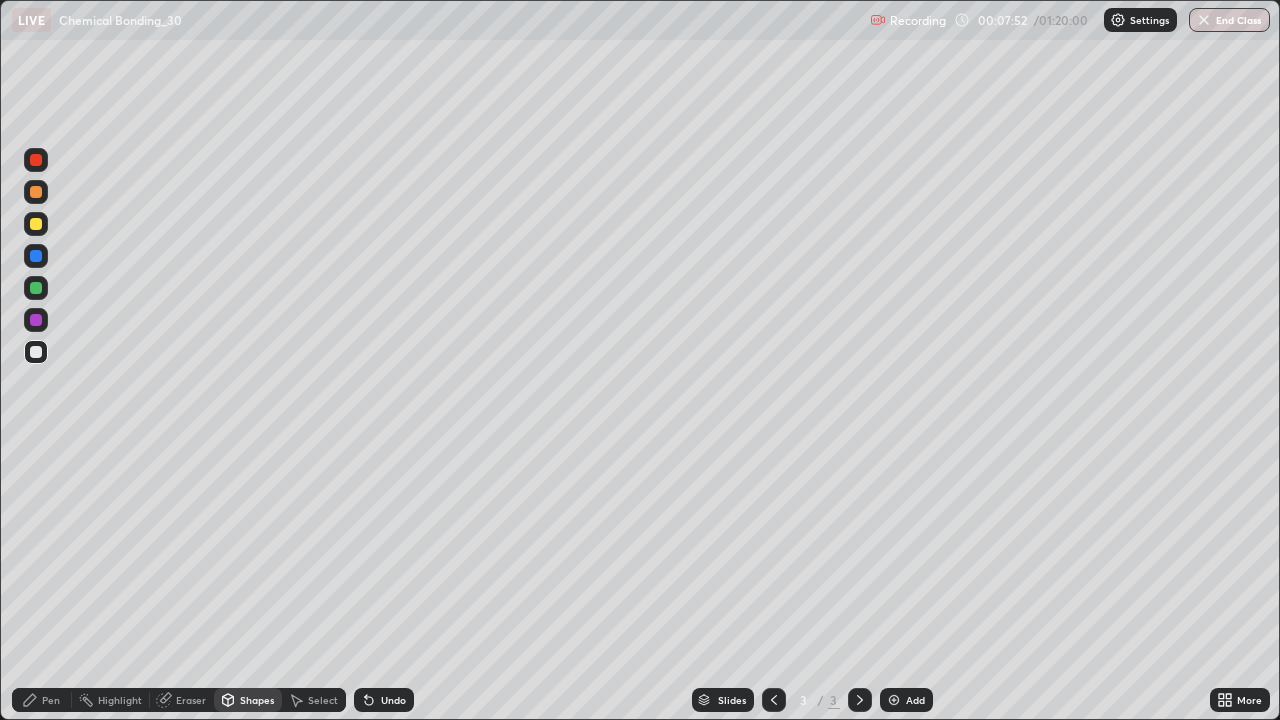 click on "Undo" at bounding box center [393, 700] 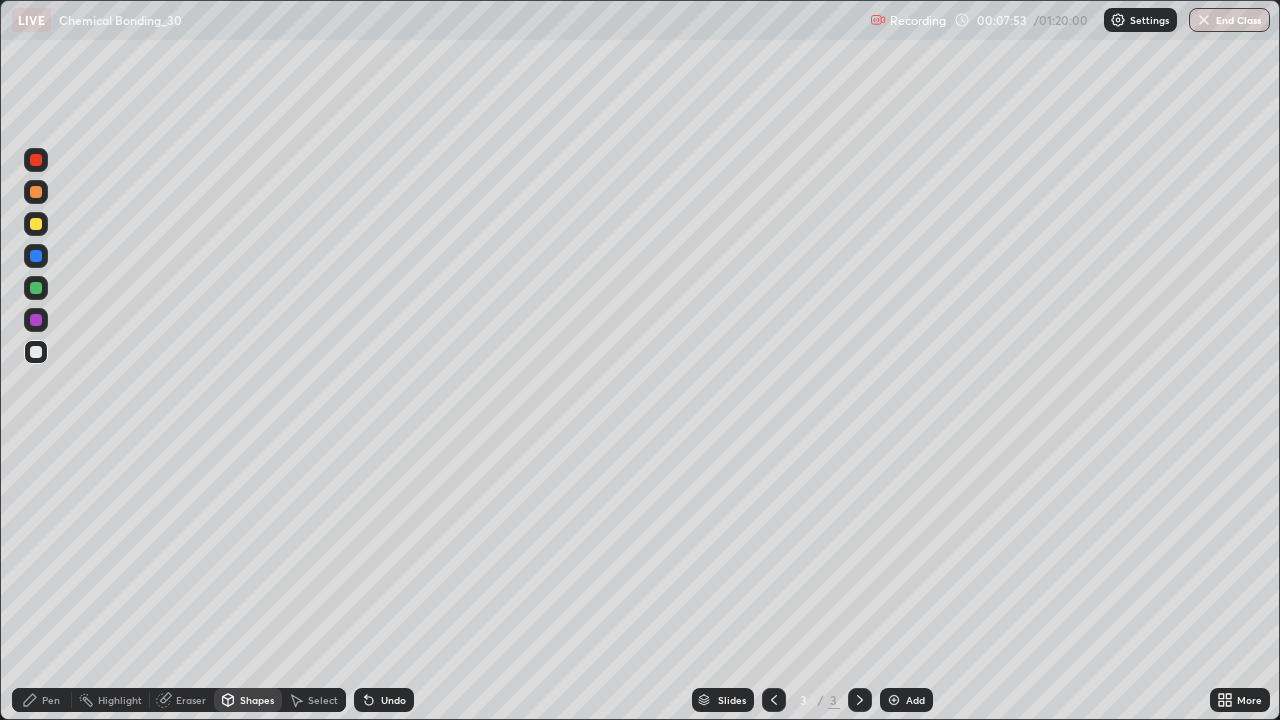 click on "Select" at bounding box center [323, 700] 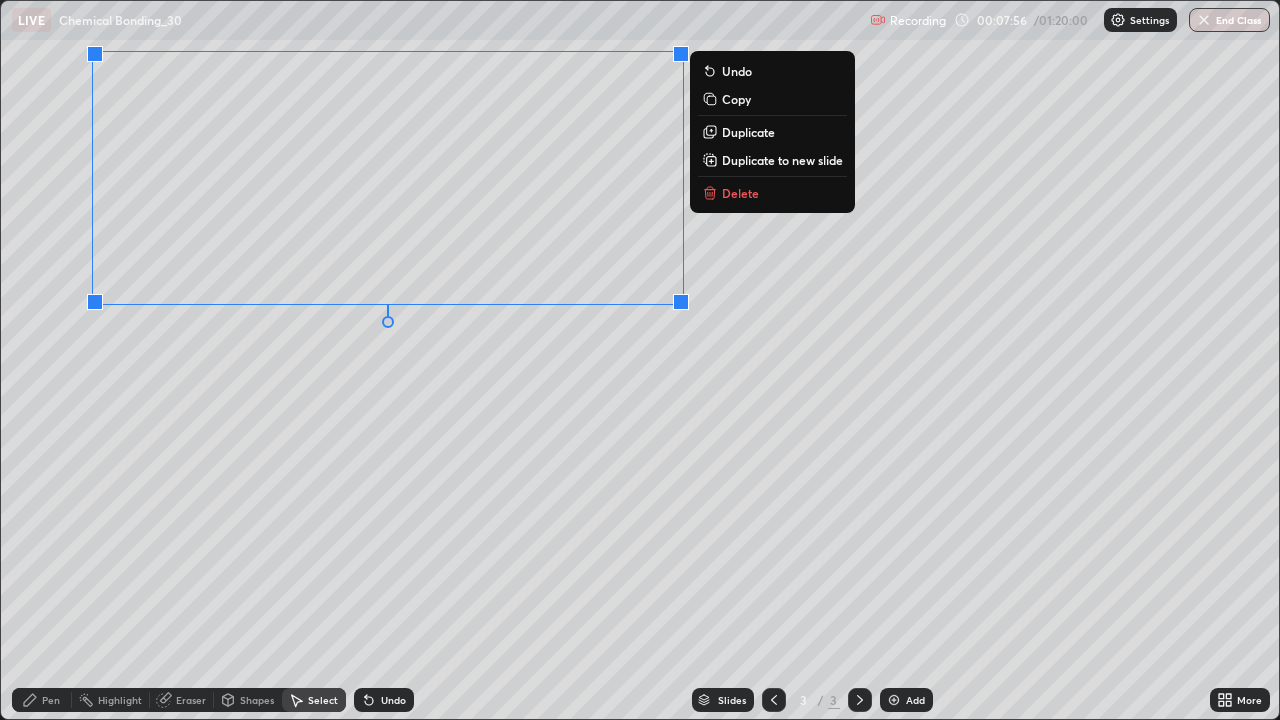 click on "0 ° Undo Copy Duplicate Duplicate to new slide Delete" at bounding box center (640, 360) 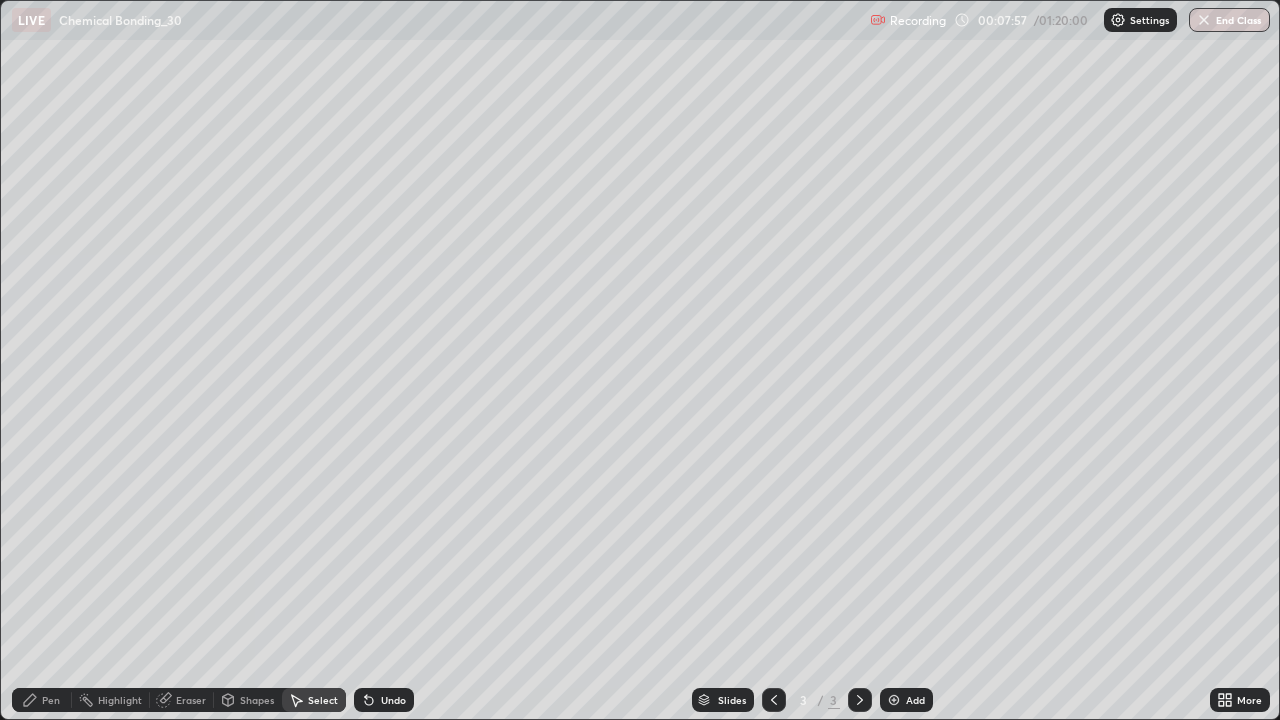 click on "Shapes" at bounding box center (257, 700) 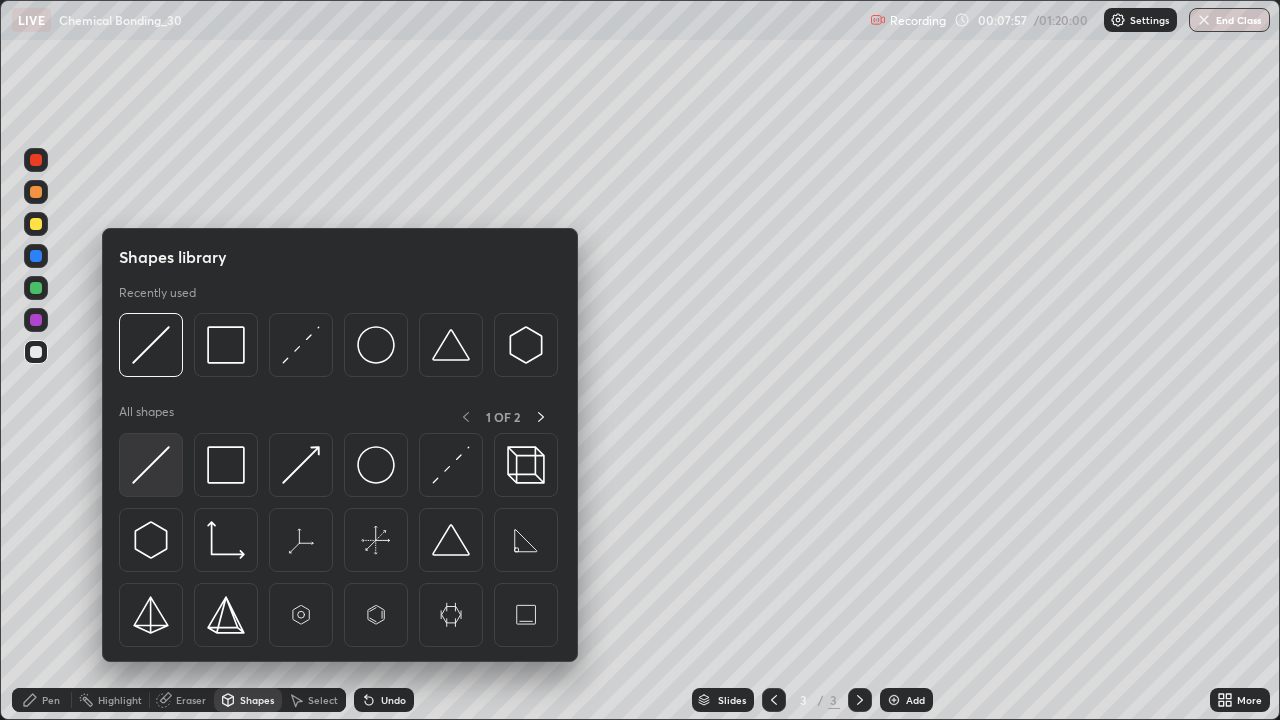 click at bounding box center [151, 465] 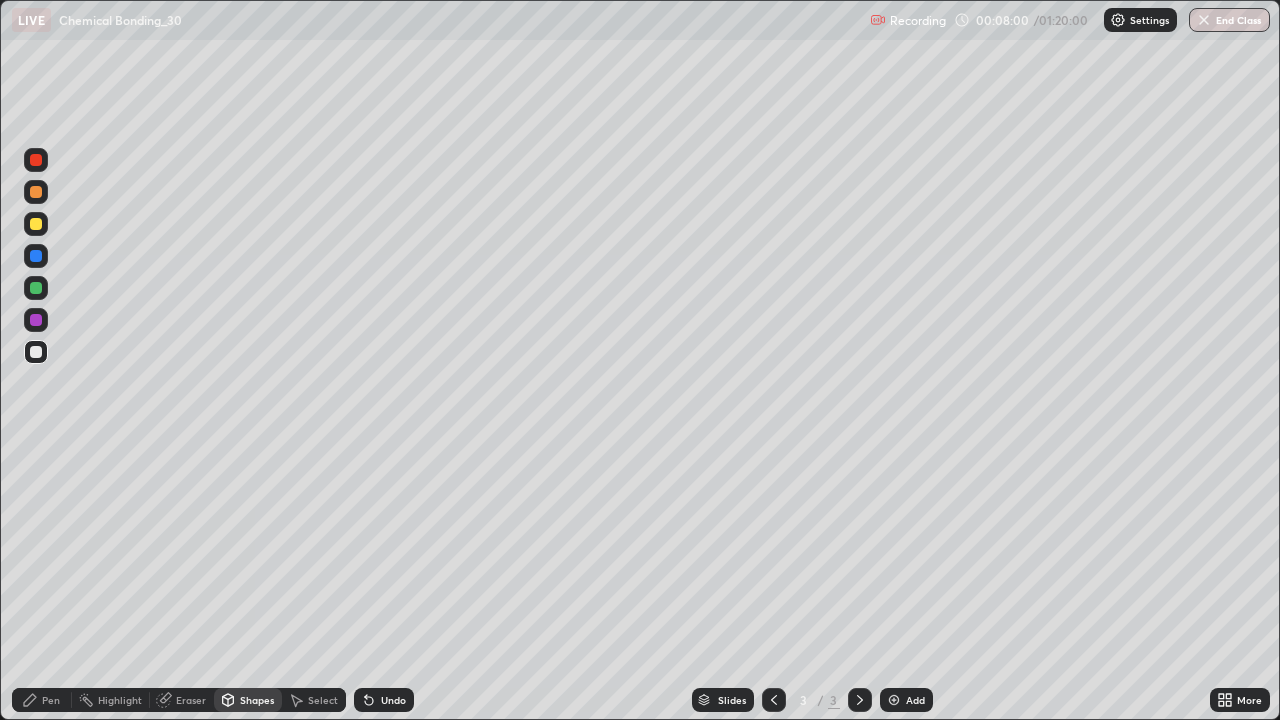 click on "Pen" at bounding box center (51, 700) 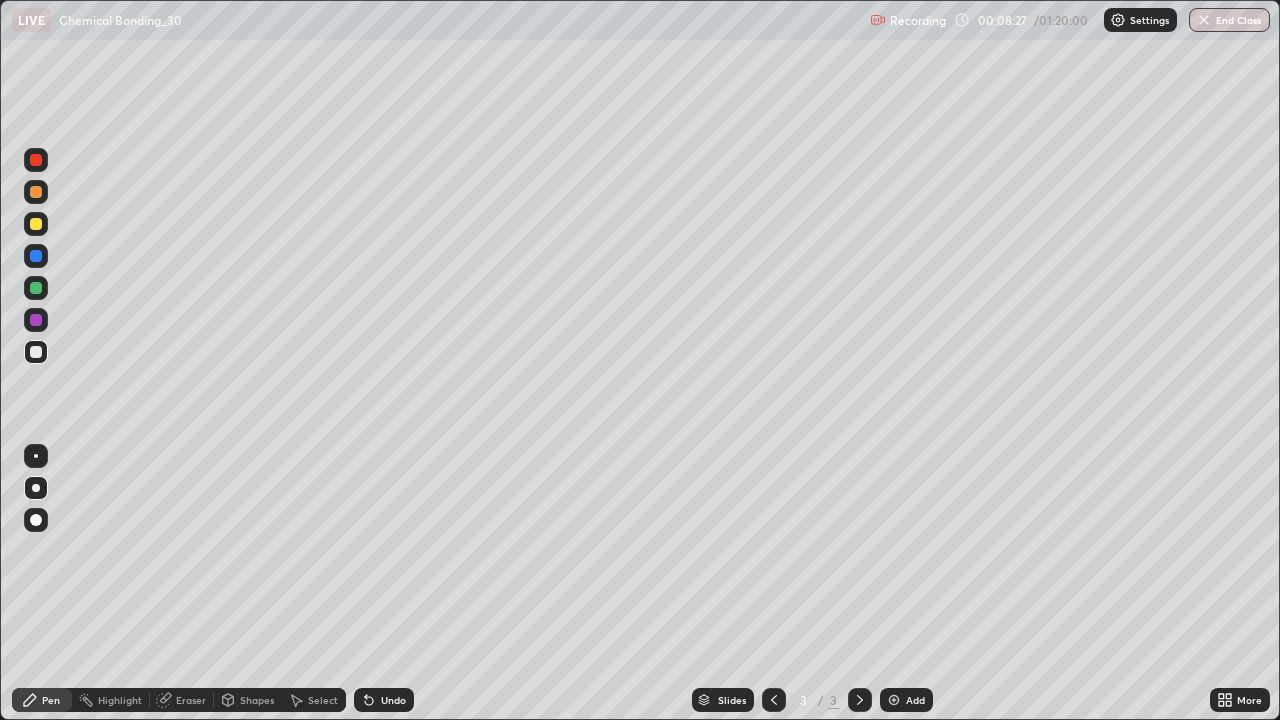 click on "Undo" at bounding box center [393, 700] 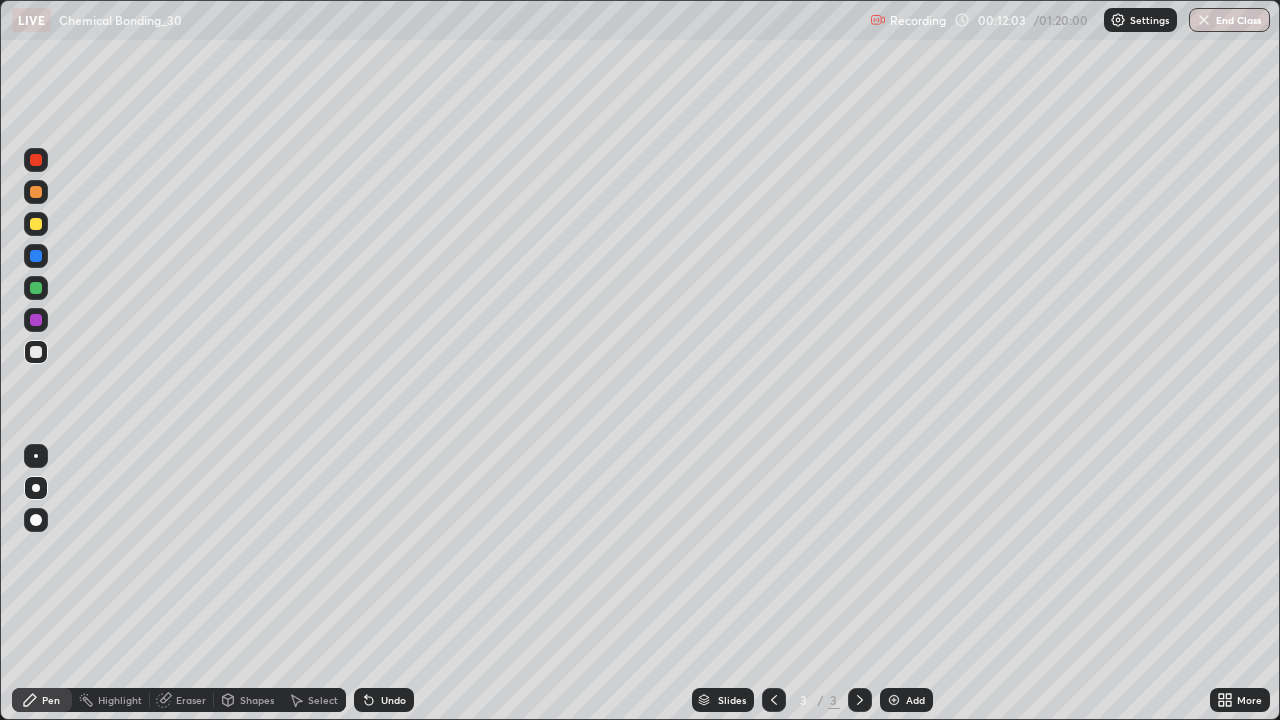 click on "Add" at bounding box center (906, 700) 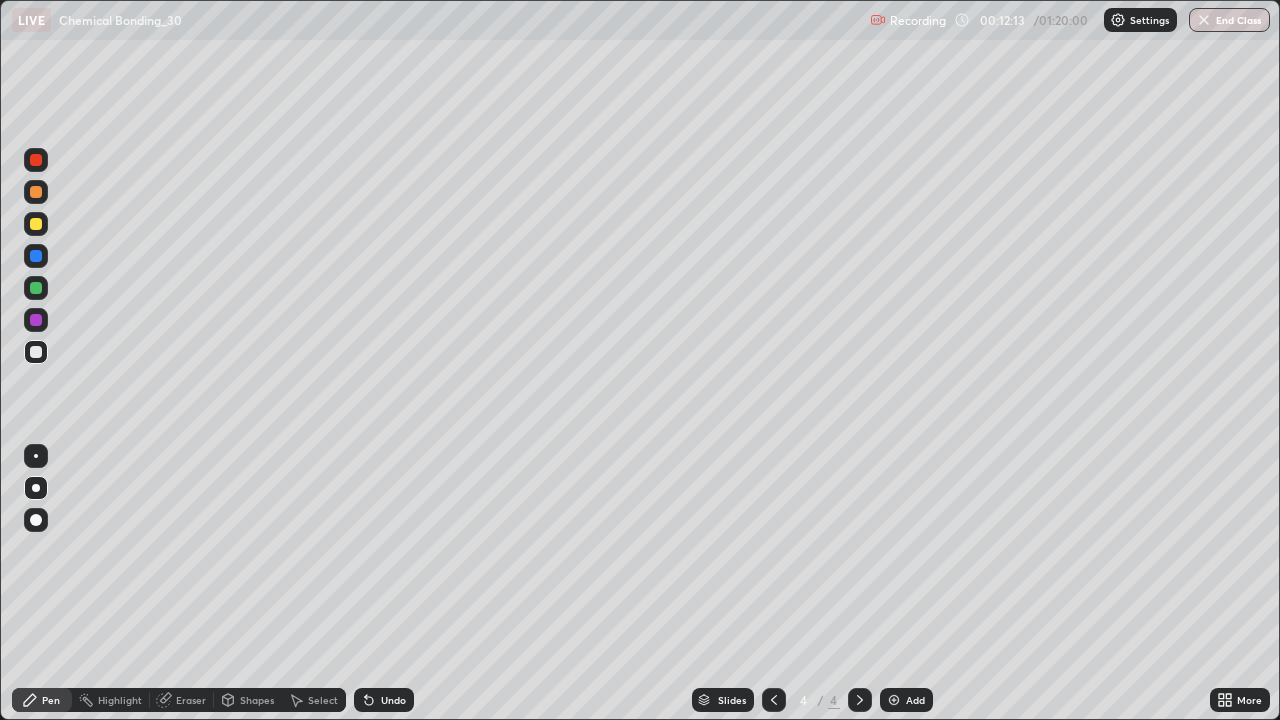 click on "Undo" at bounding box center [393, 700] 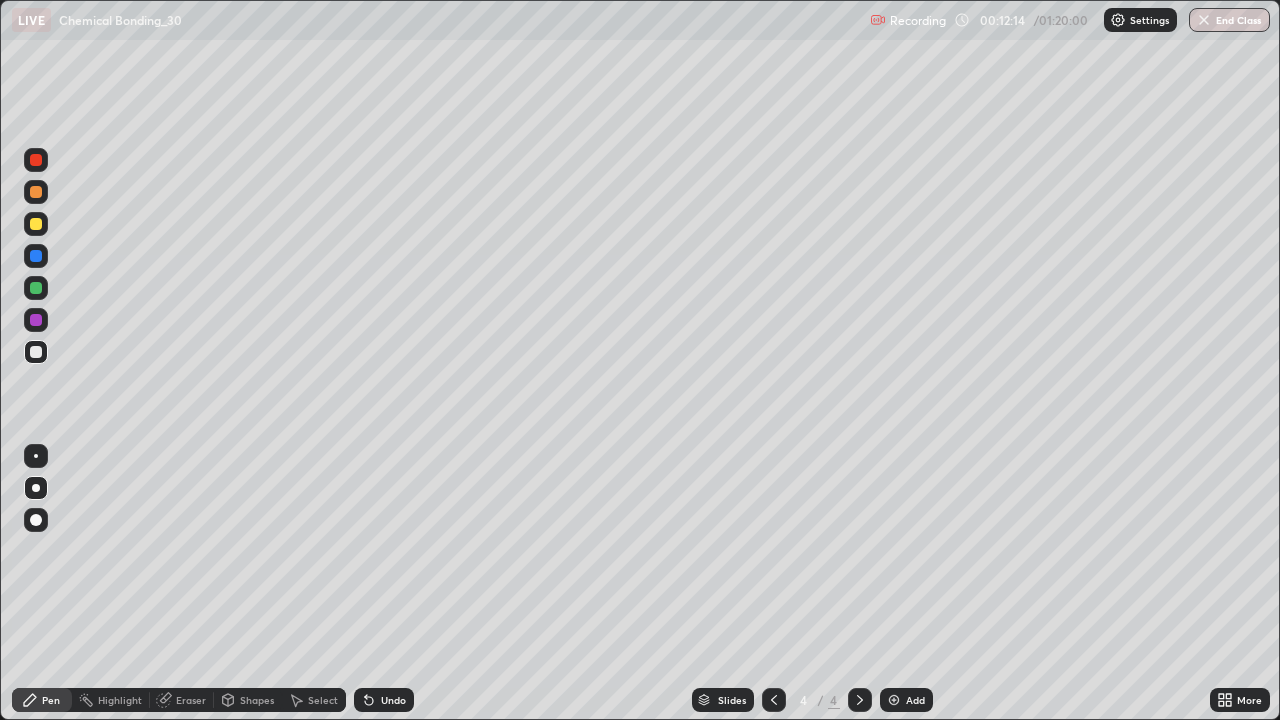 click on "Undo" at bounding box center (393, 700) 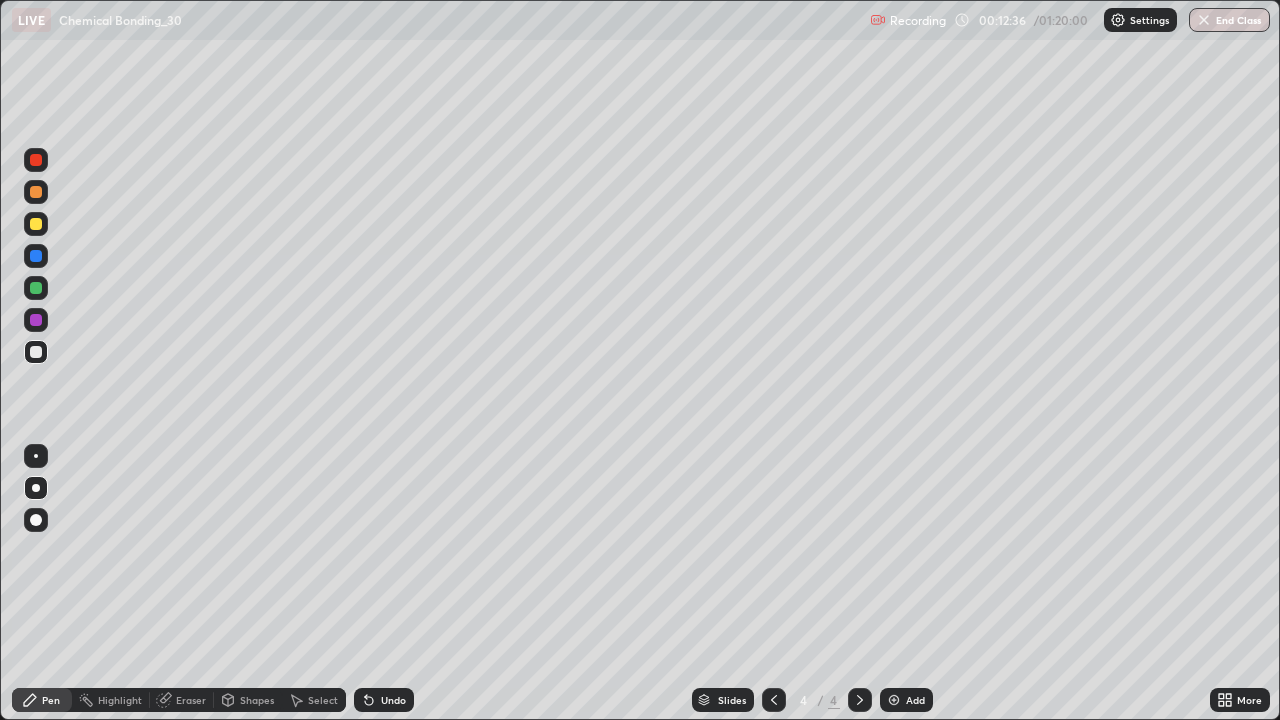 click on "Undo" at bounding box center (393, 700) 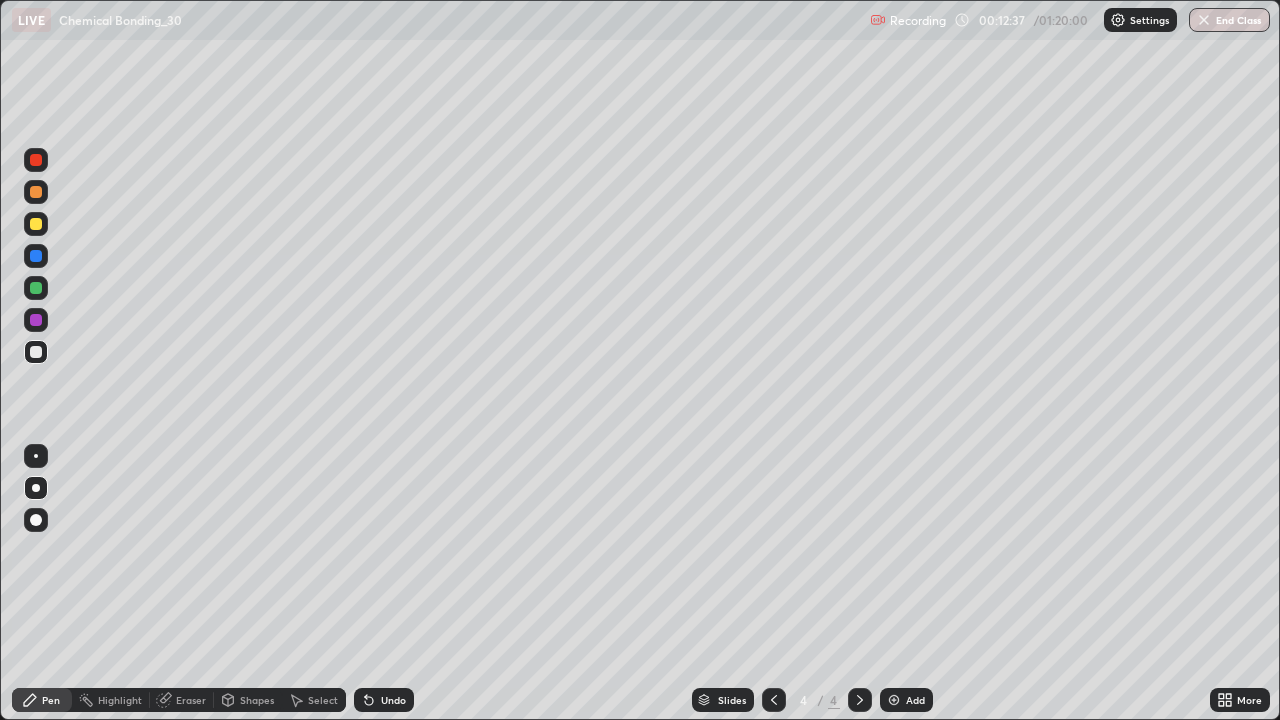 click on "Undo" at bounding box center (384, 700) 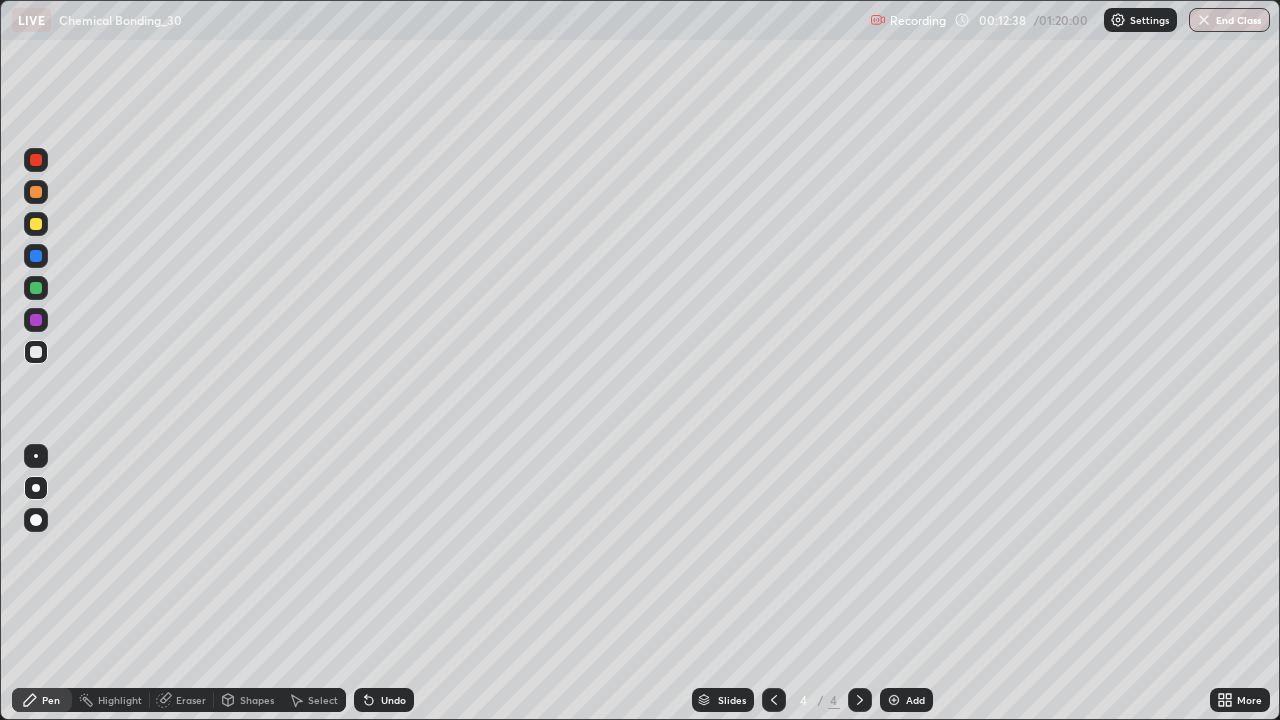 click on "Undo" at bounding box center (393, 700) 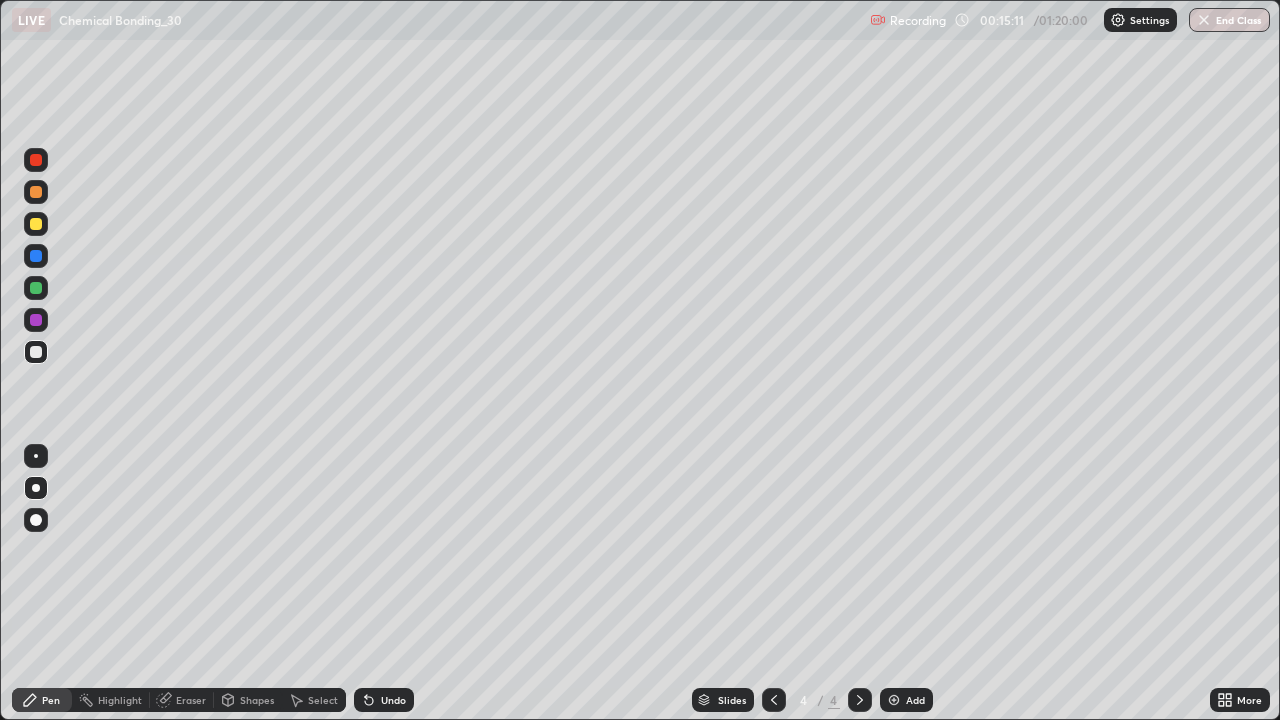 click on "Shapes" at bounding box center [257, 700] 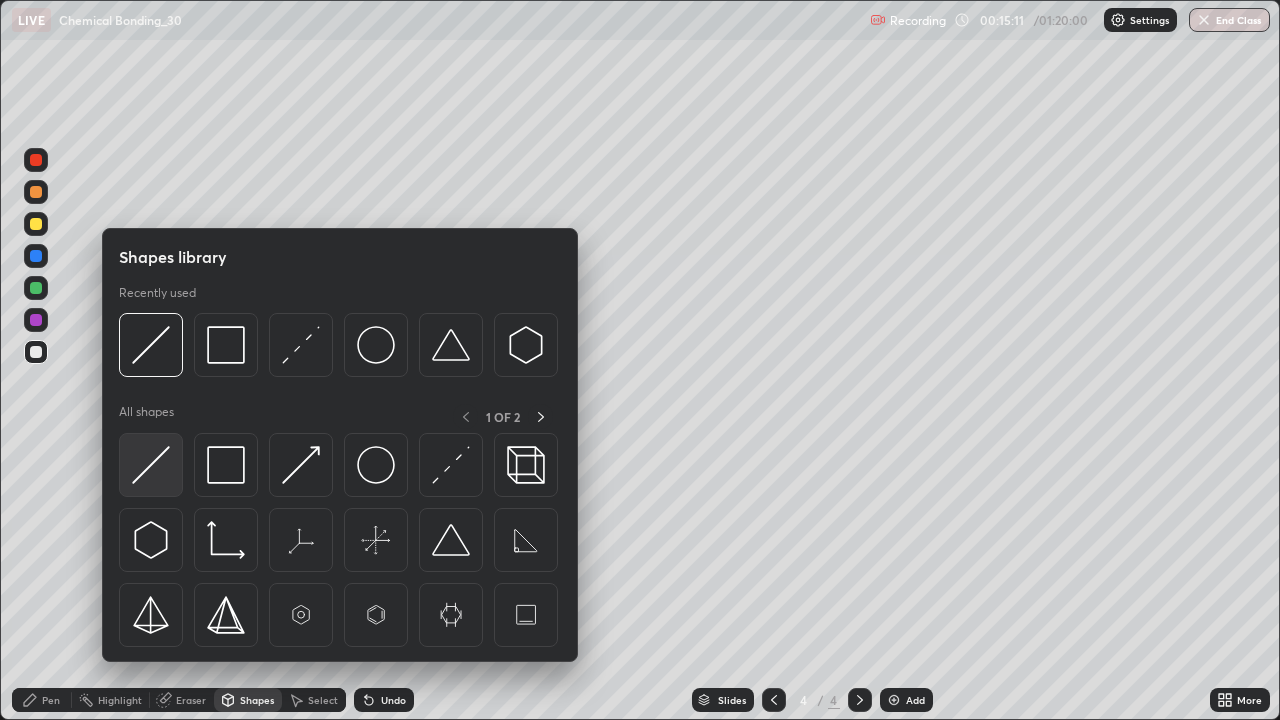 click at bounding box center [151, 465] 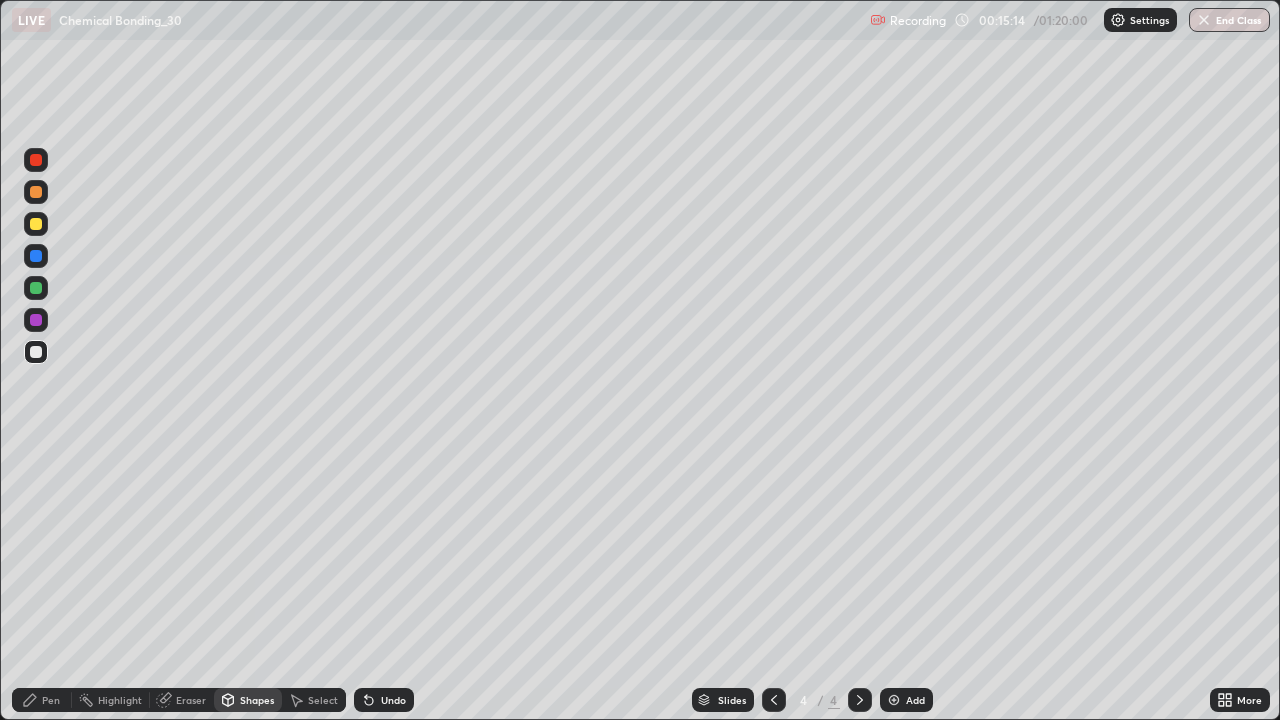 click on "Pen" at bounding box center (42, 700) 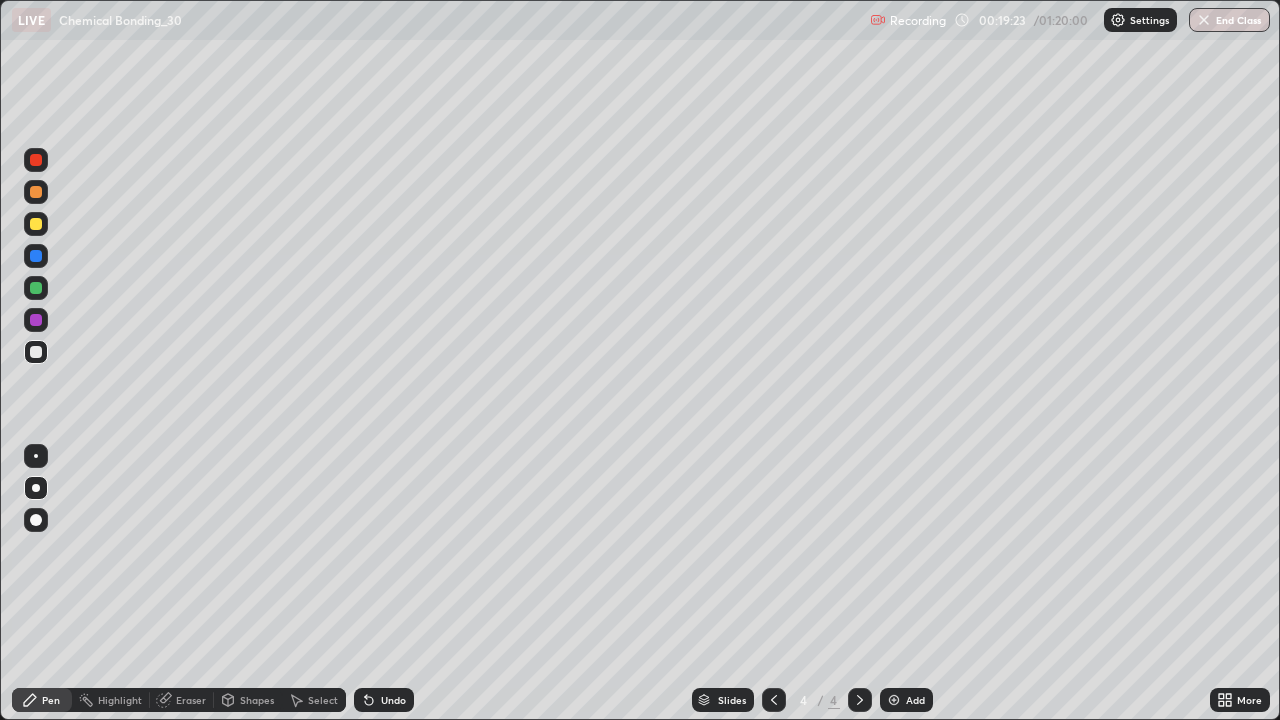 click on "Undo" at bounding box center (393, 700) 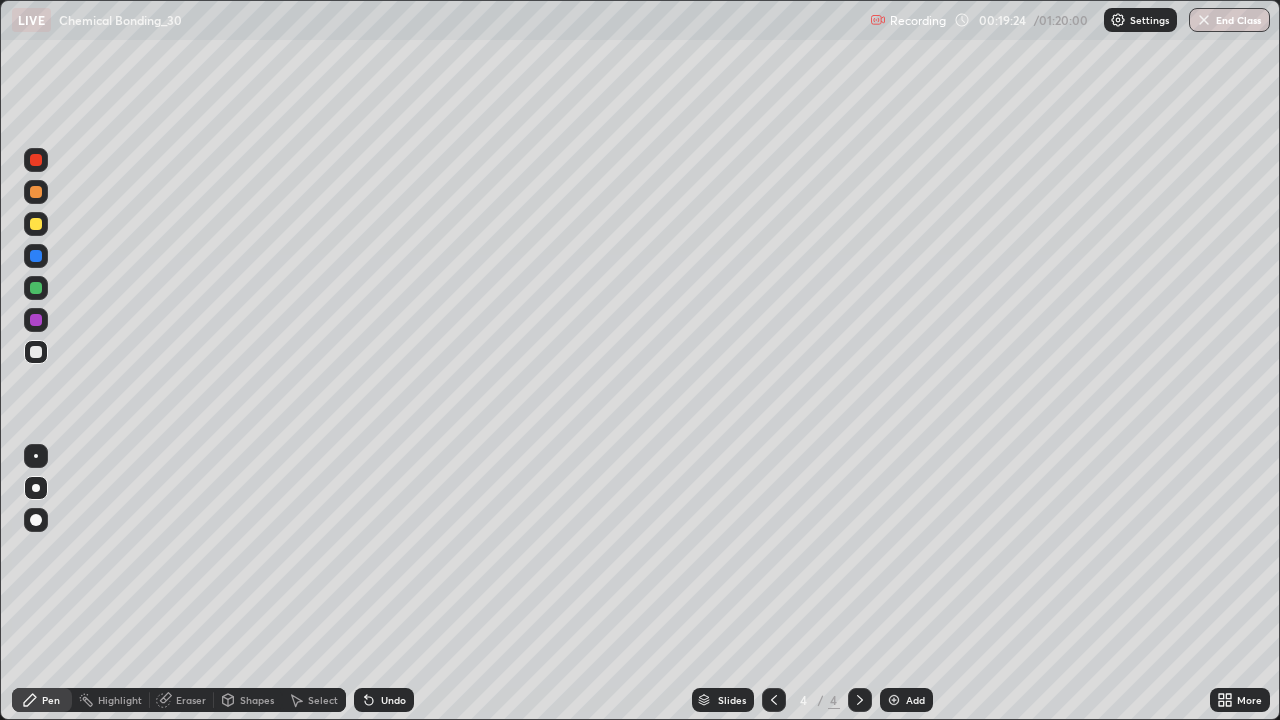 click on "Undo" at bounding box center (393, 700) 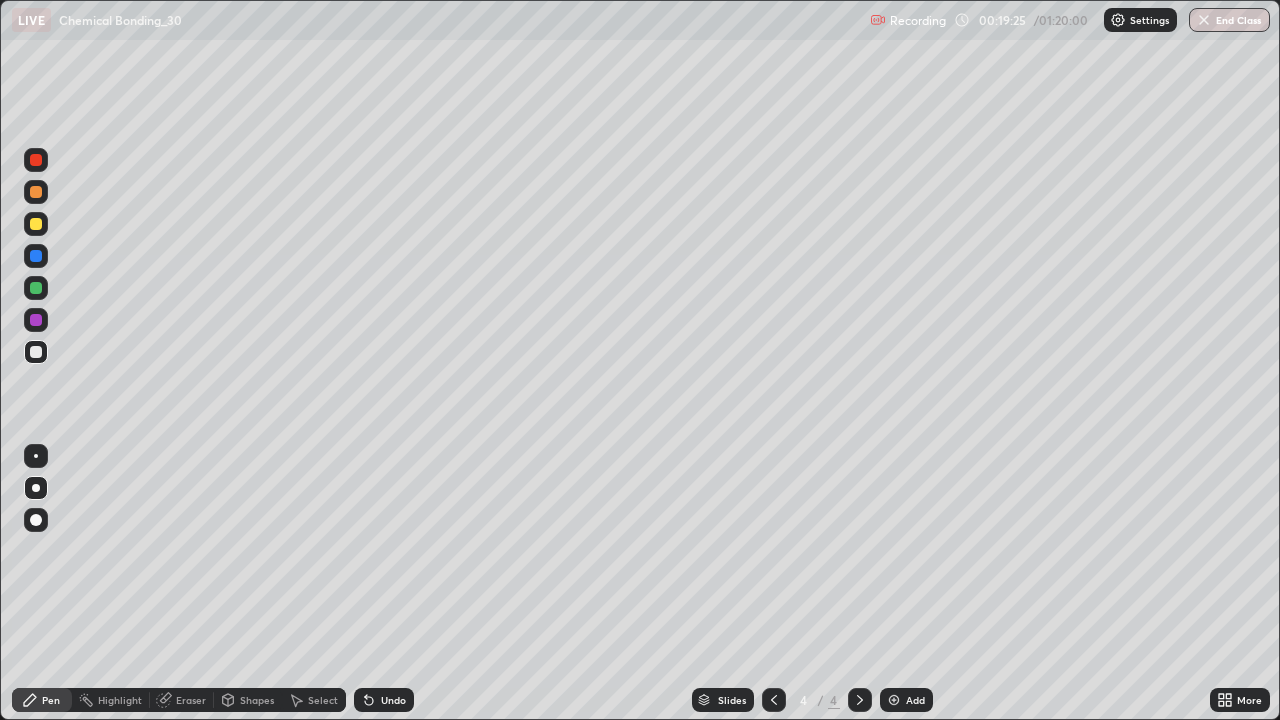 click on "Undo" at bounding box center (393, 700) 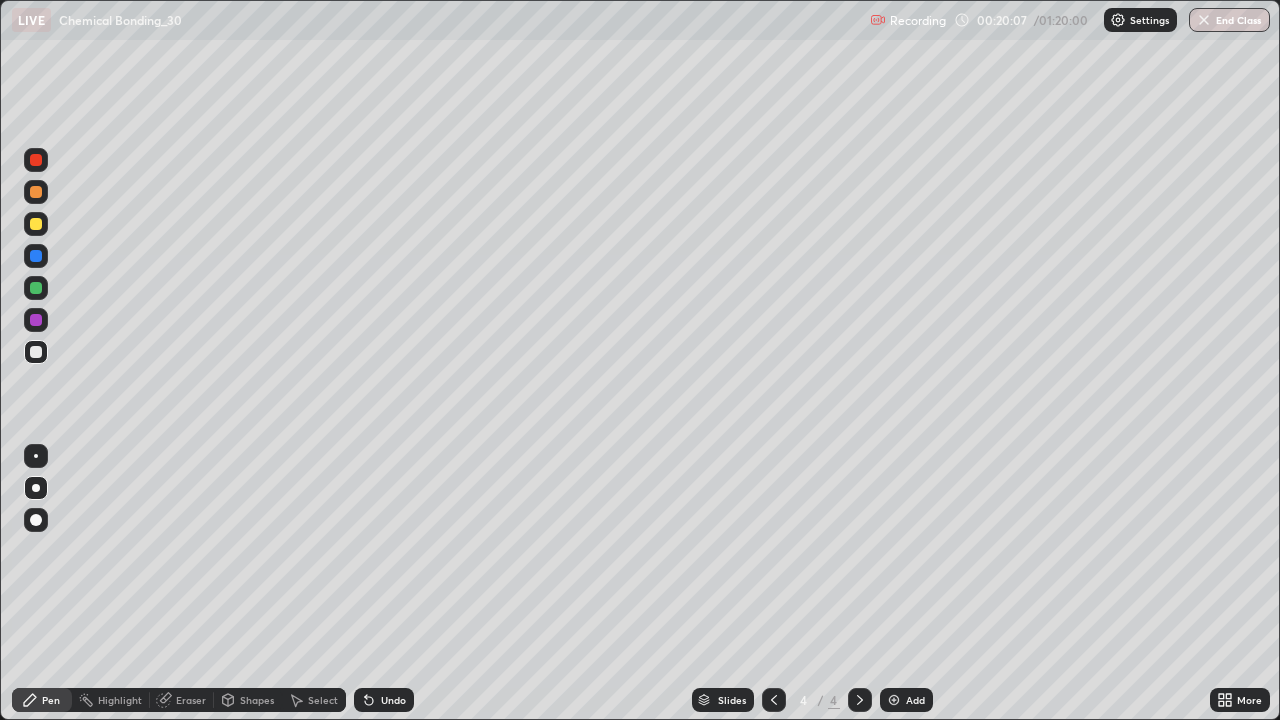 click on "Undo" at bounding box center [393, 700] 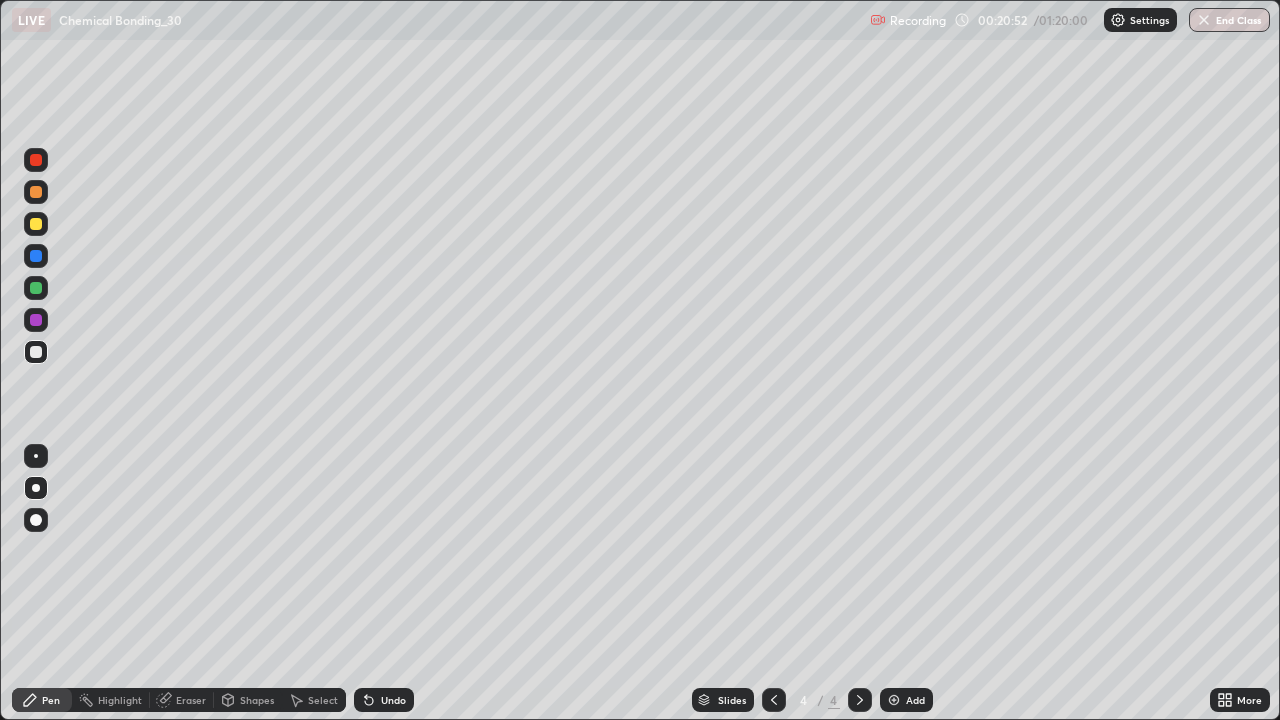 click on "Undo" at bounding box center [393, 700] 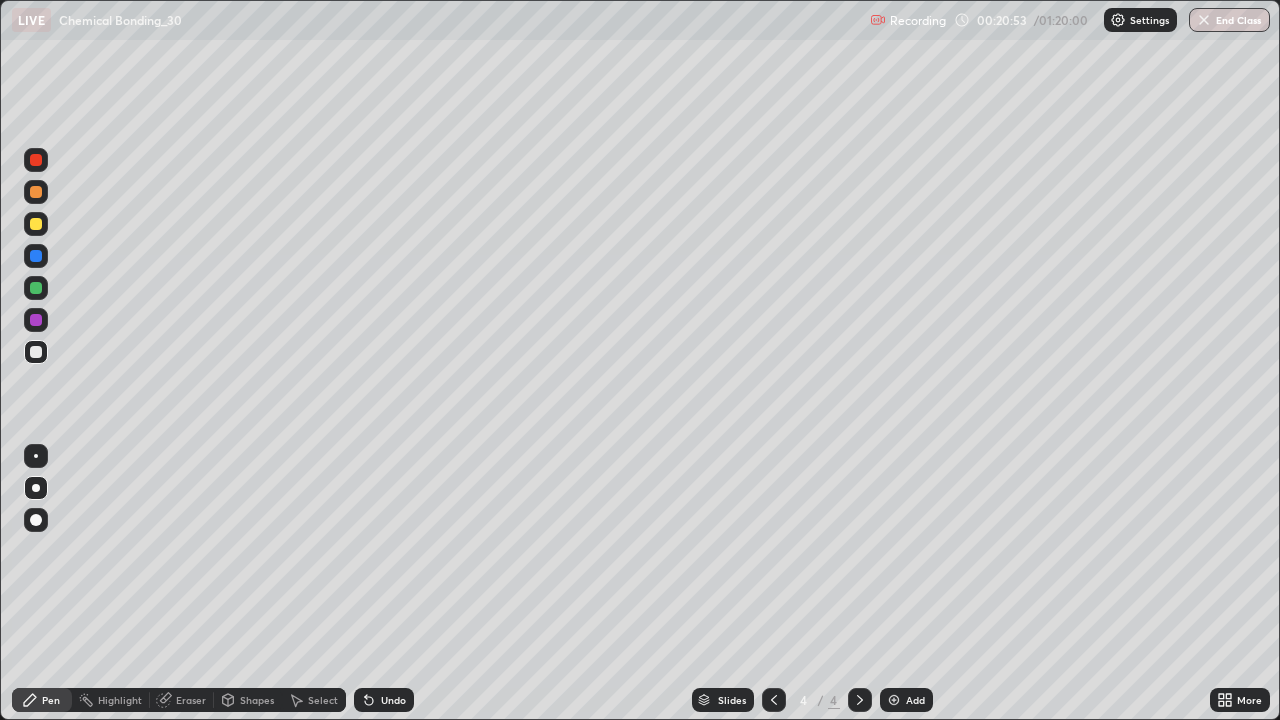 click on "Undo" at bounding box center (393, 700) 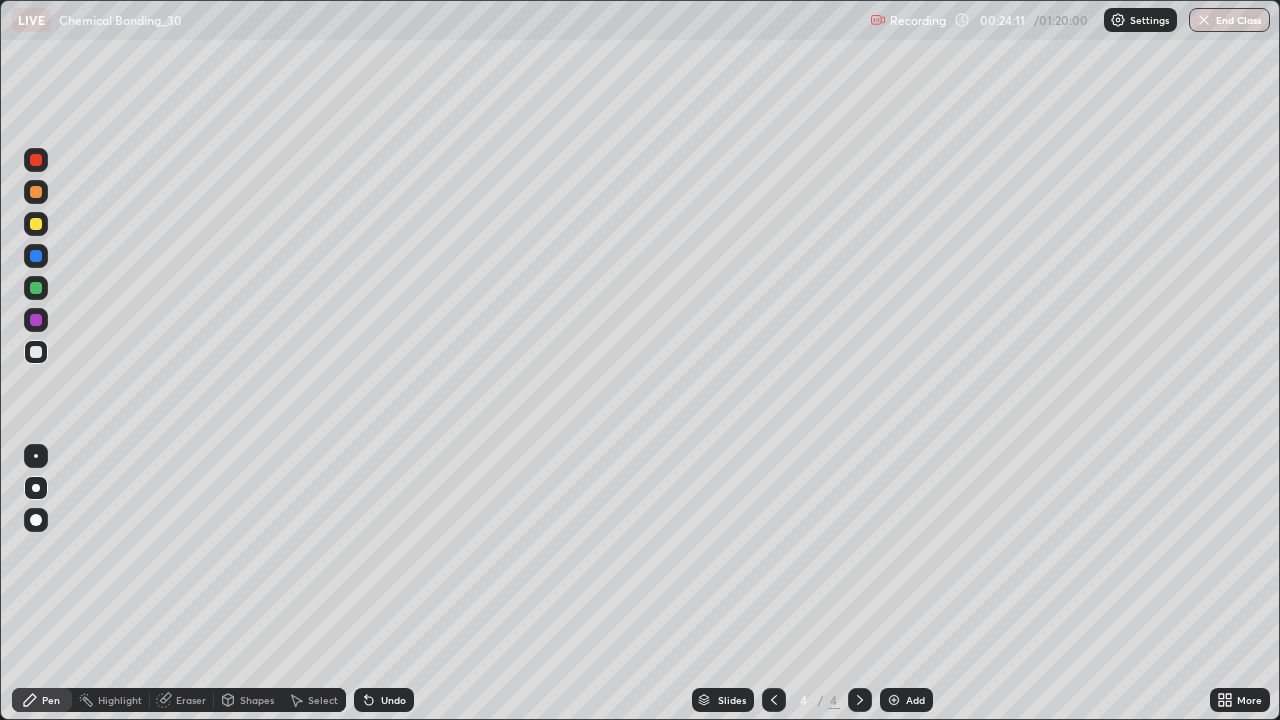 click on "Add" at bounding box center [915, 700] 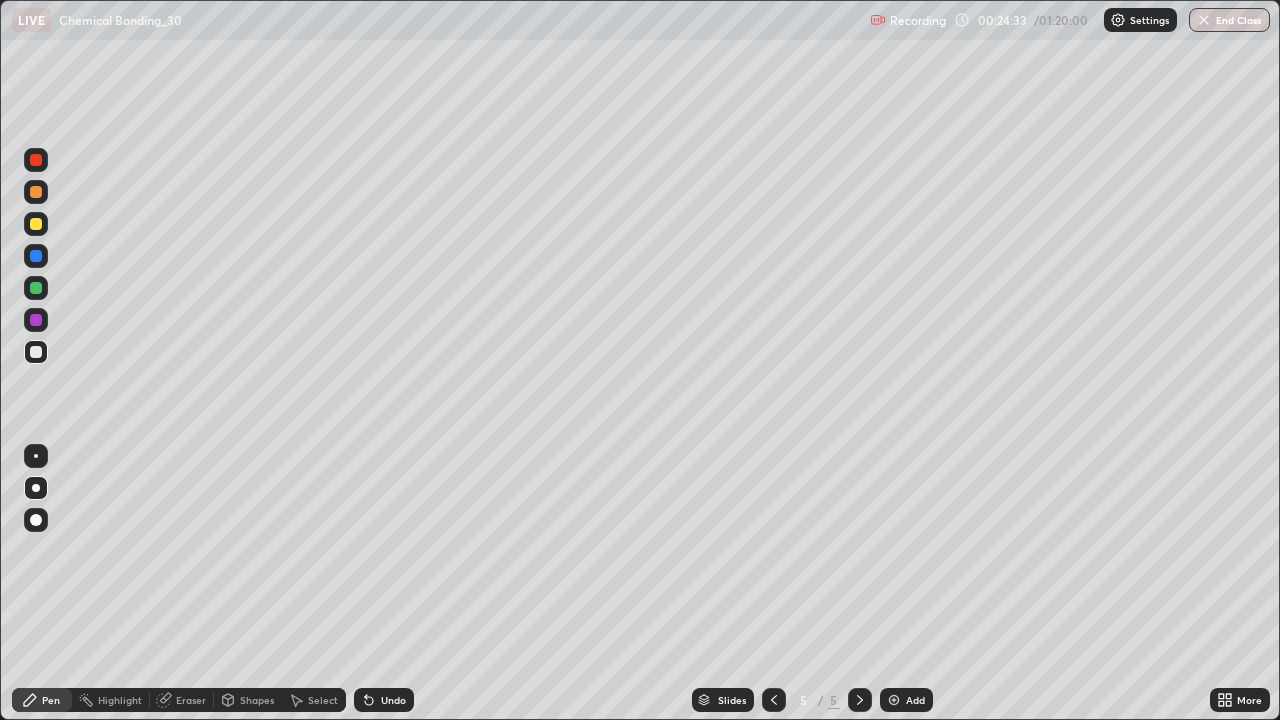 click on "Shapes" at bounding box center (248, 700) 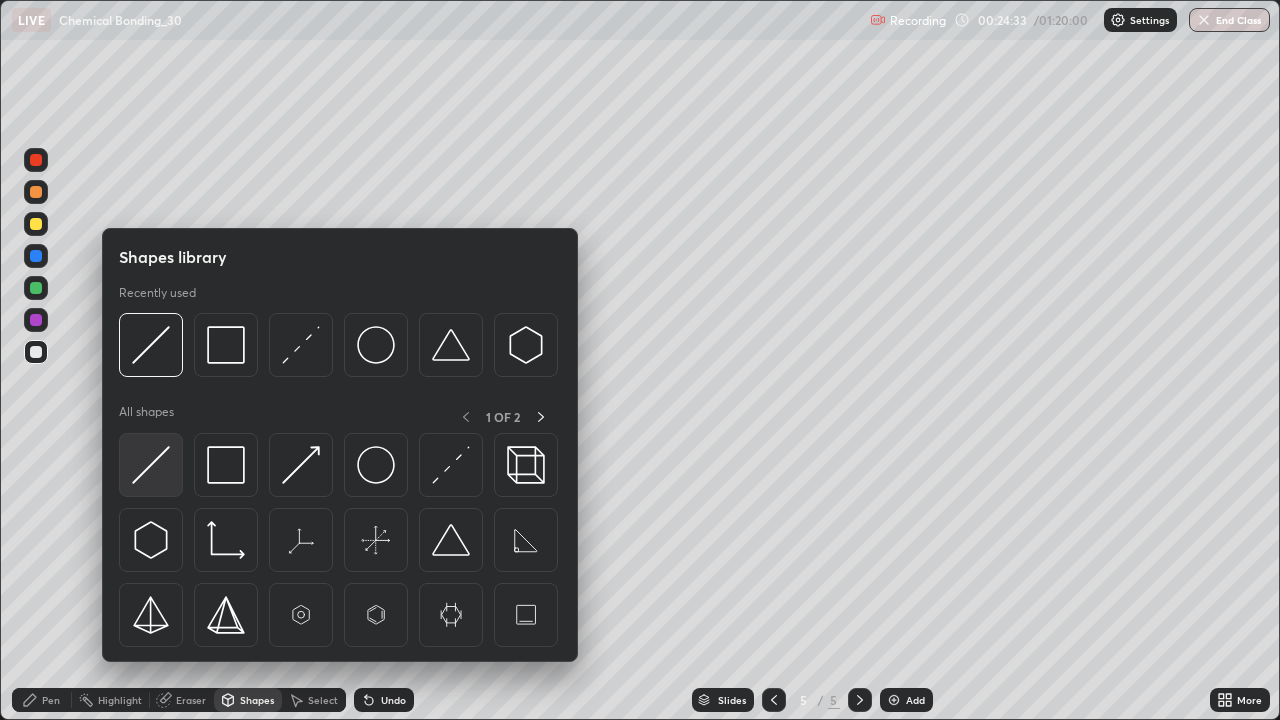 click at bounding box center [151, 465] 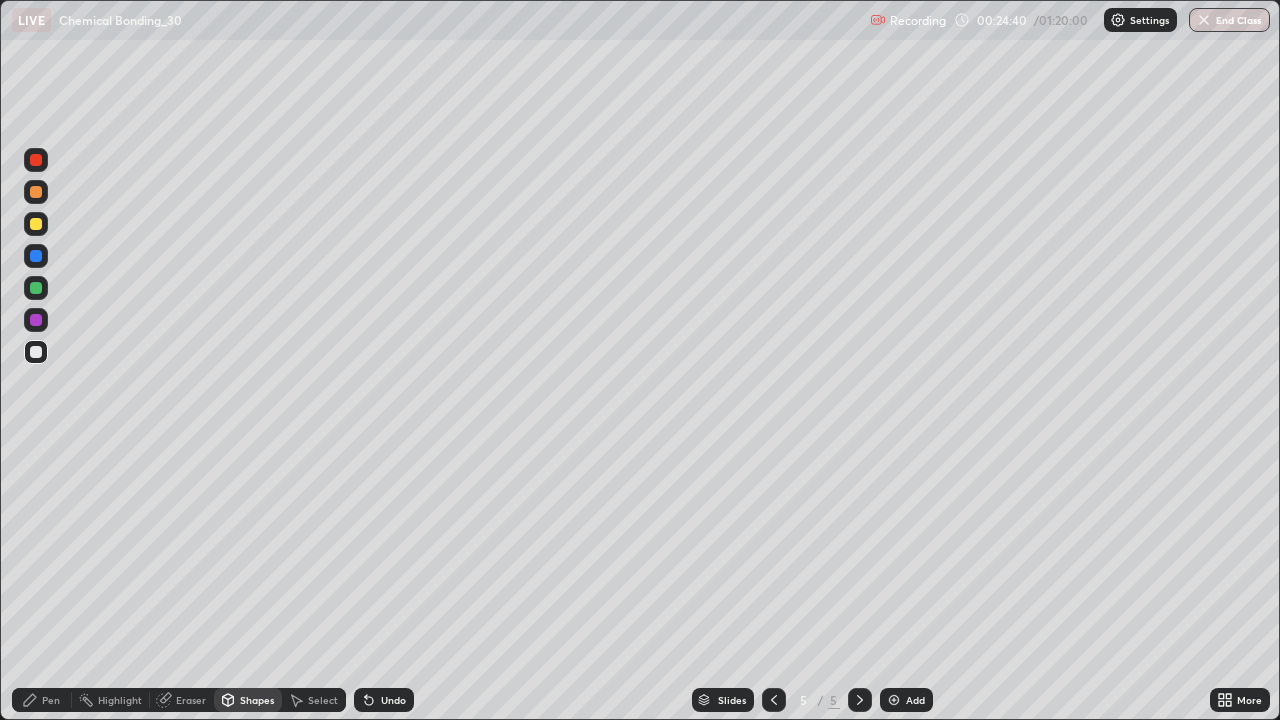 click on "Pen" at bounding box center [42, 700] 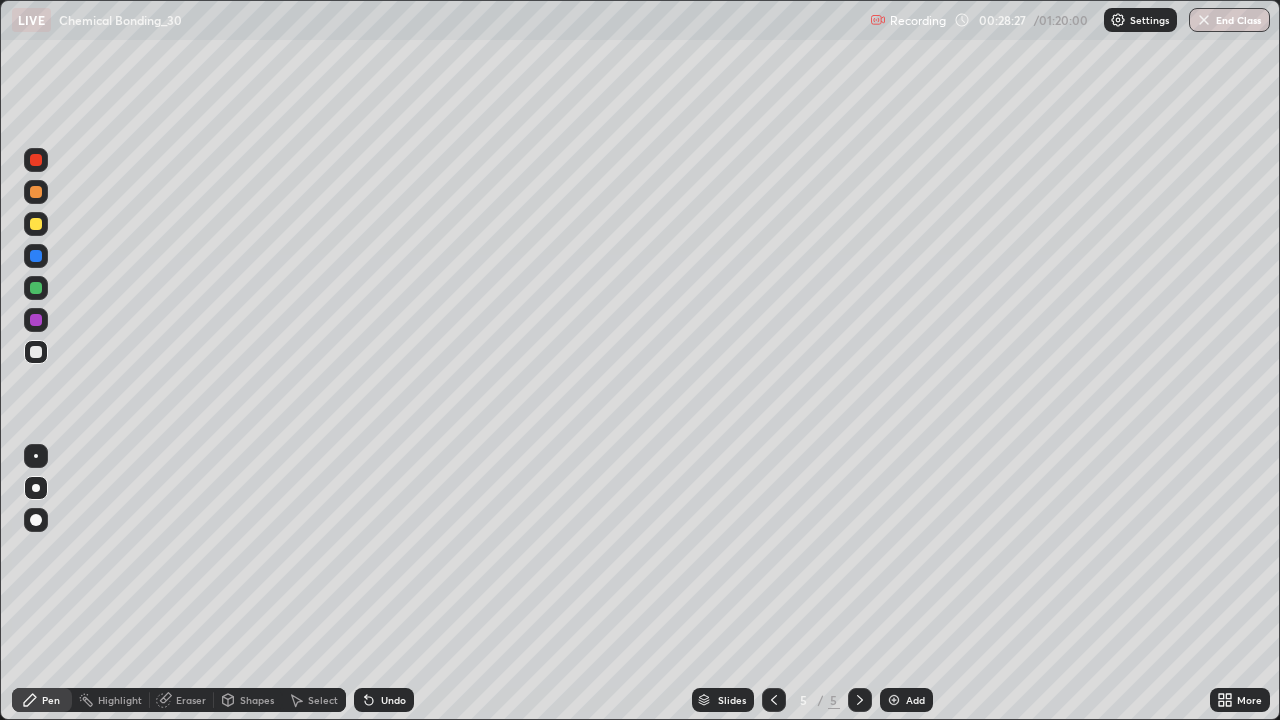 click on "Undo" at bounding box center (384, 700) 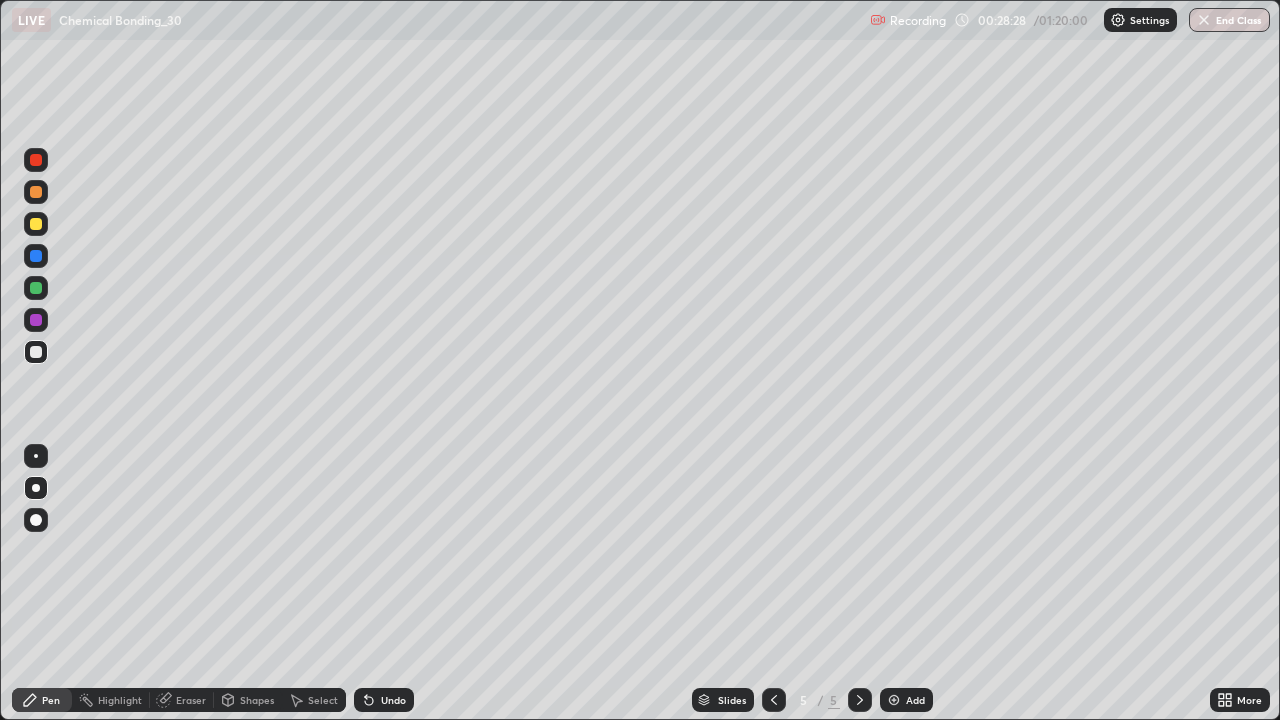 click on "Undo" at bounding box center [393, 700] 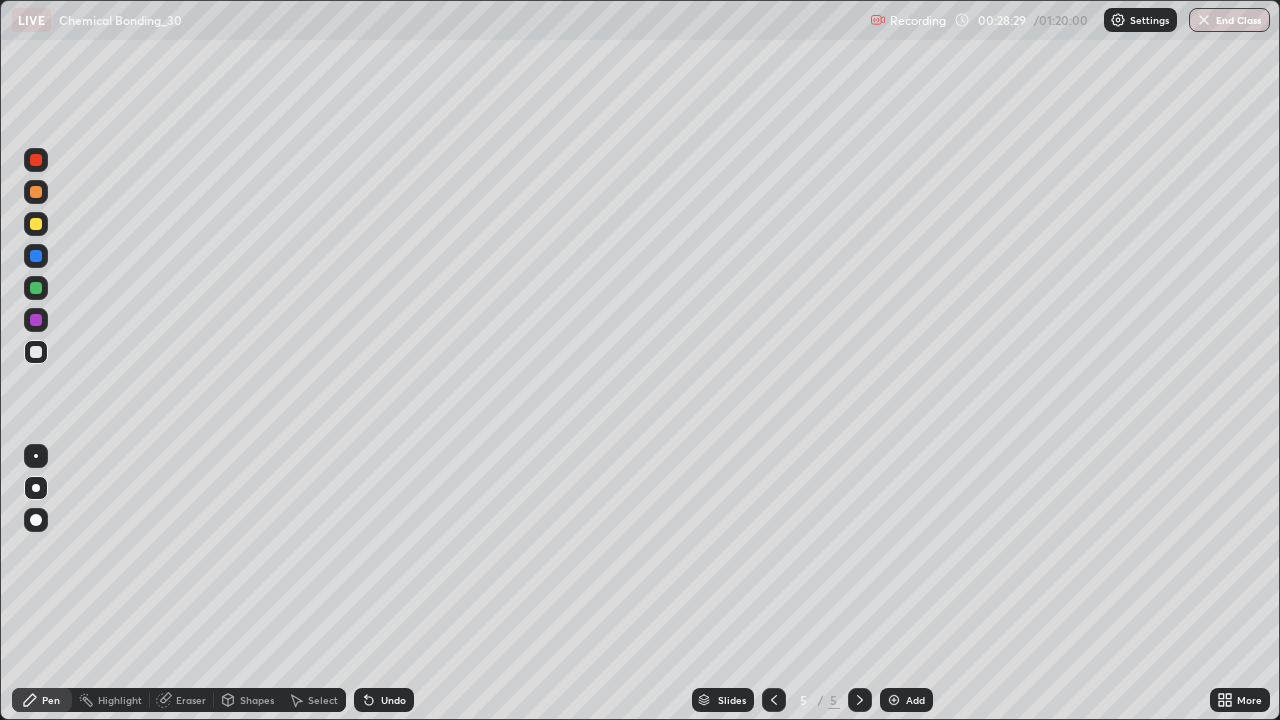 click on "Undo" at bounding box center (384, 700) 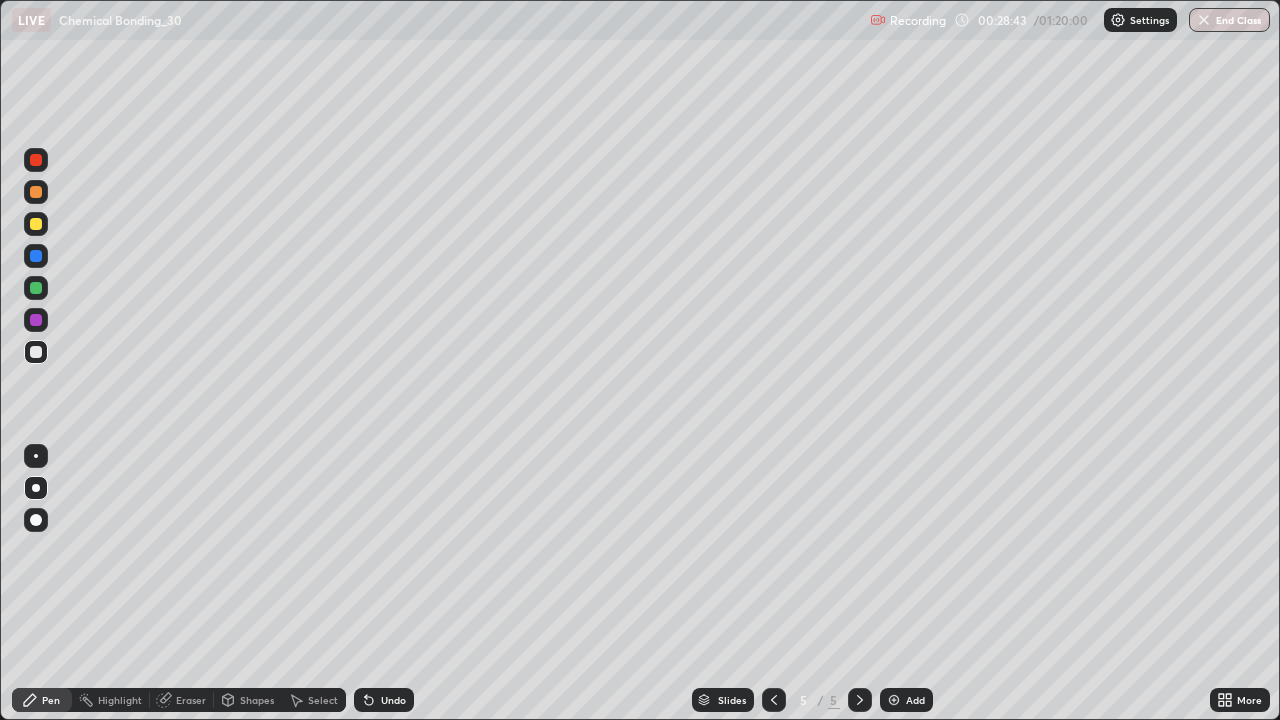 click on "Undo" at bounding box center [384, 700] 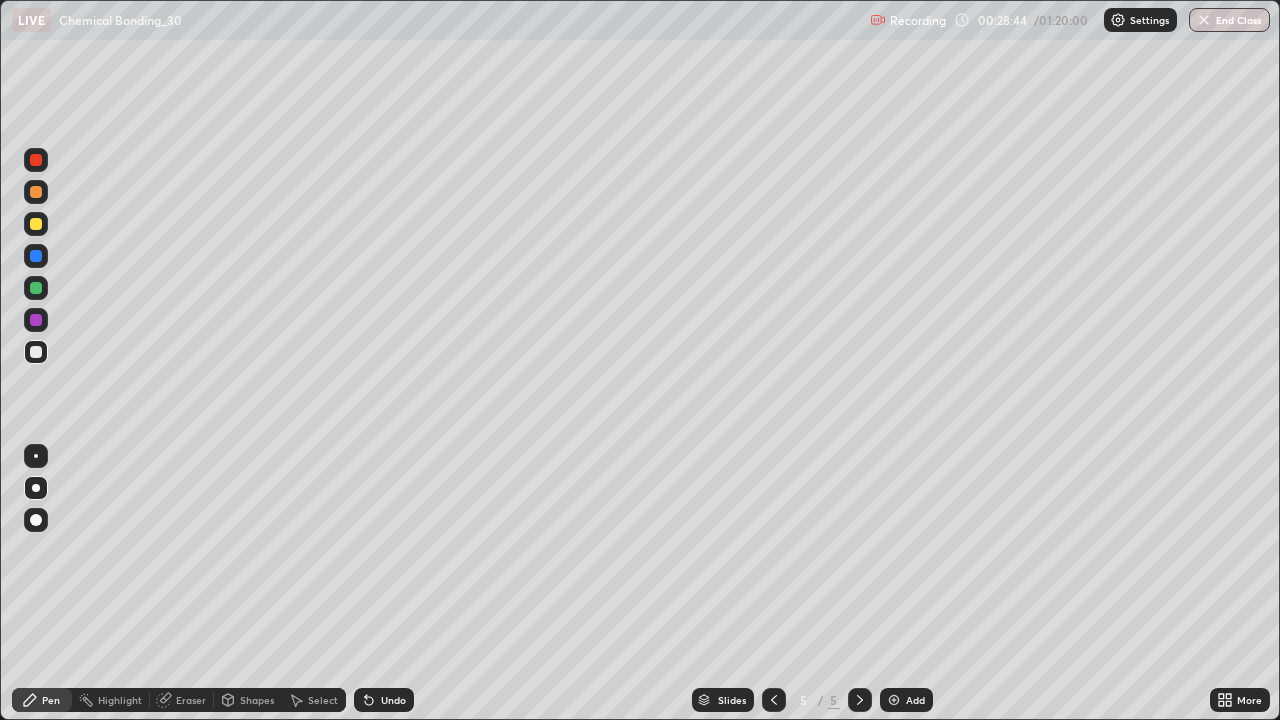 click on "Undo" at bounding box center [384, 700] 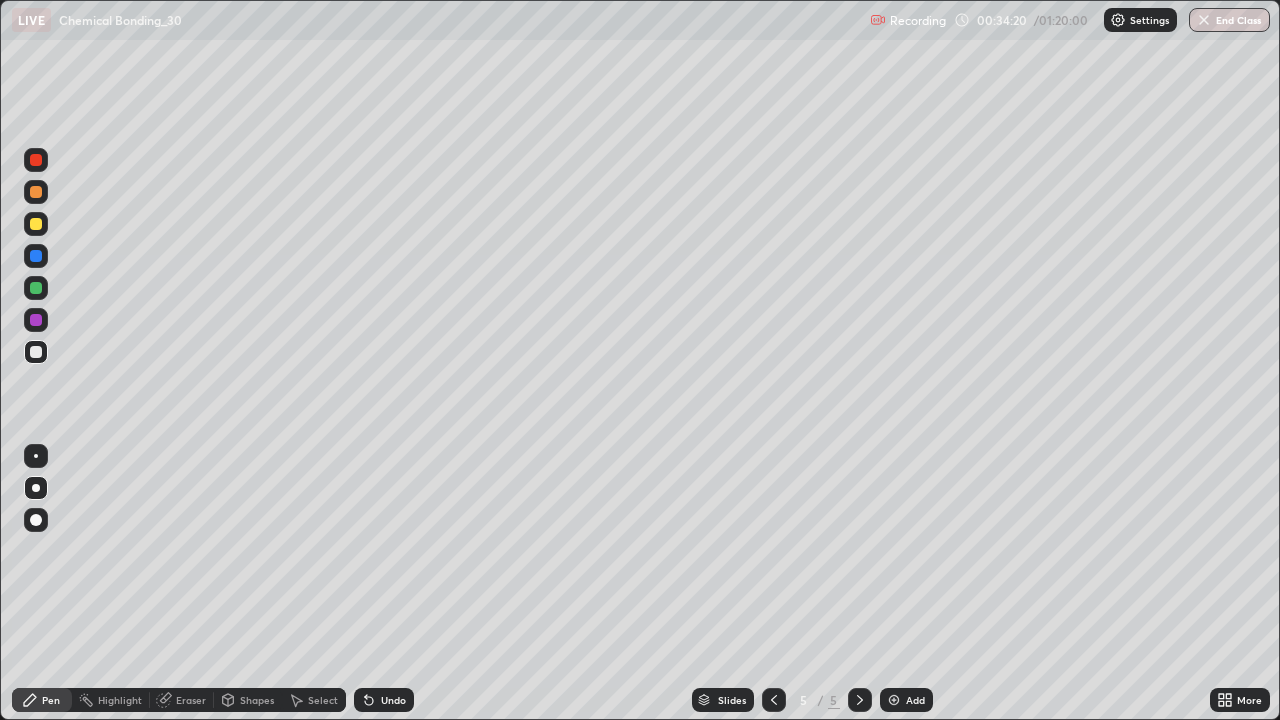 click at bounding box center [894, 700] 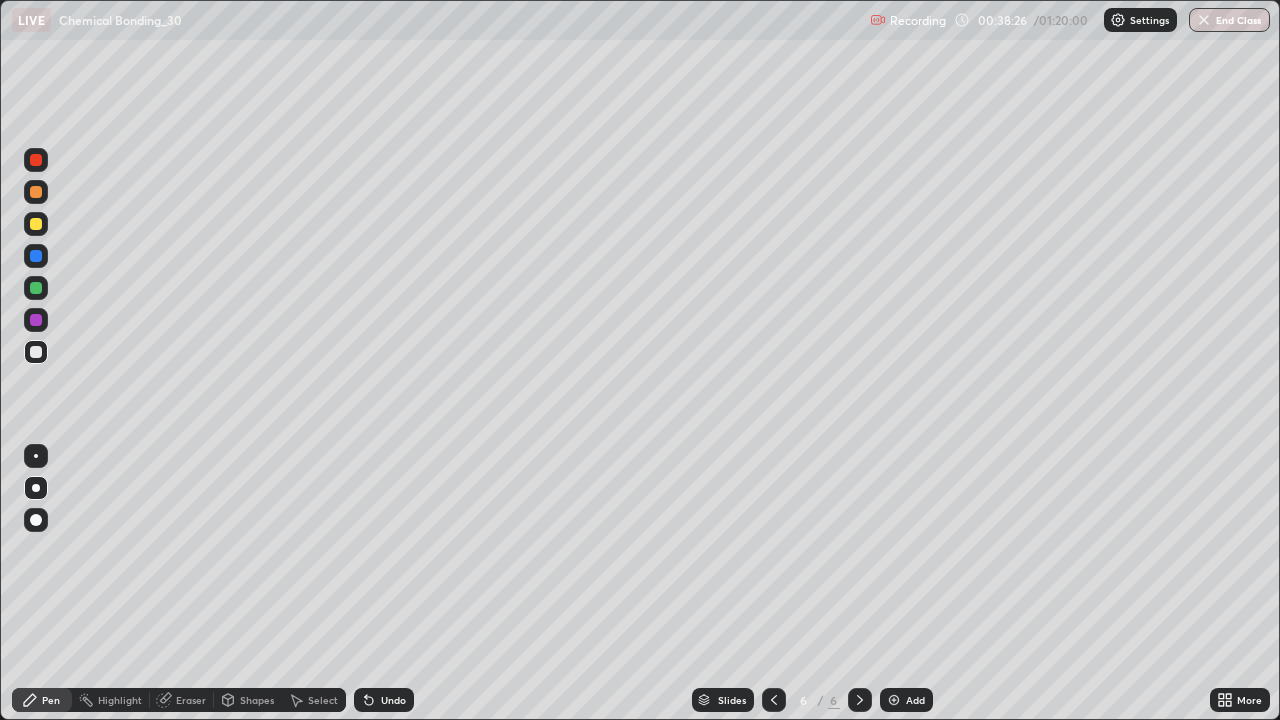 click on "Undo" at bounding box center (393, 700) 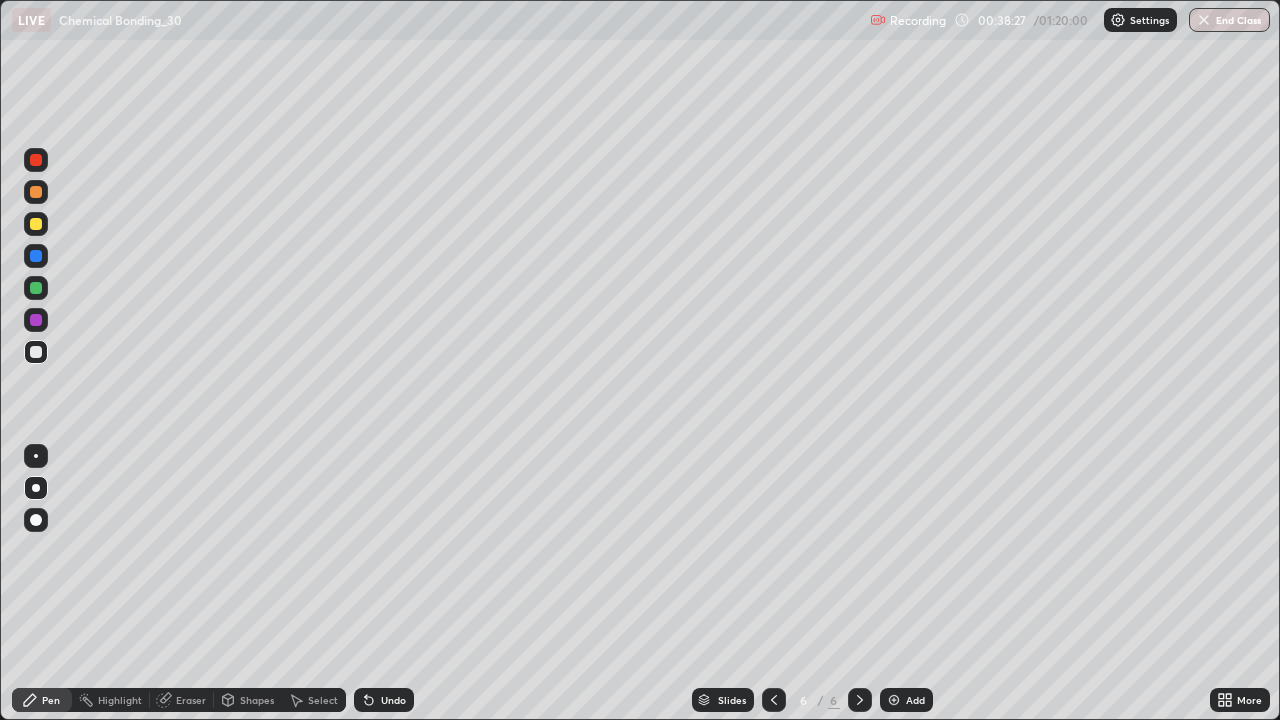 click on "Undo" at bounding box center [393, 700] 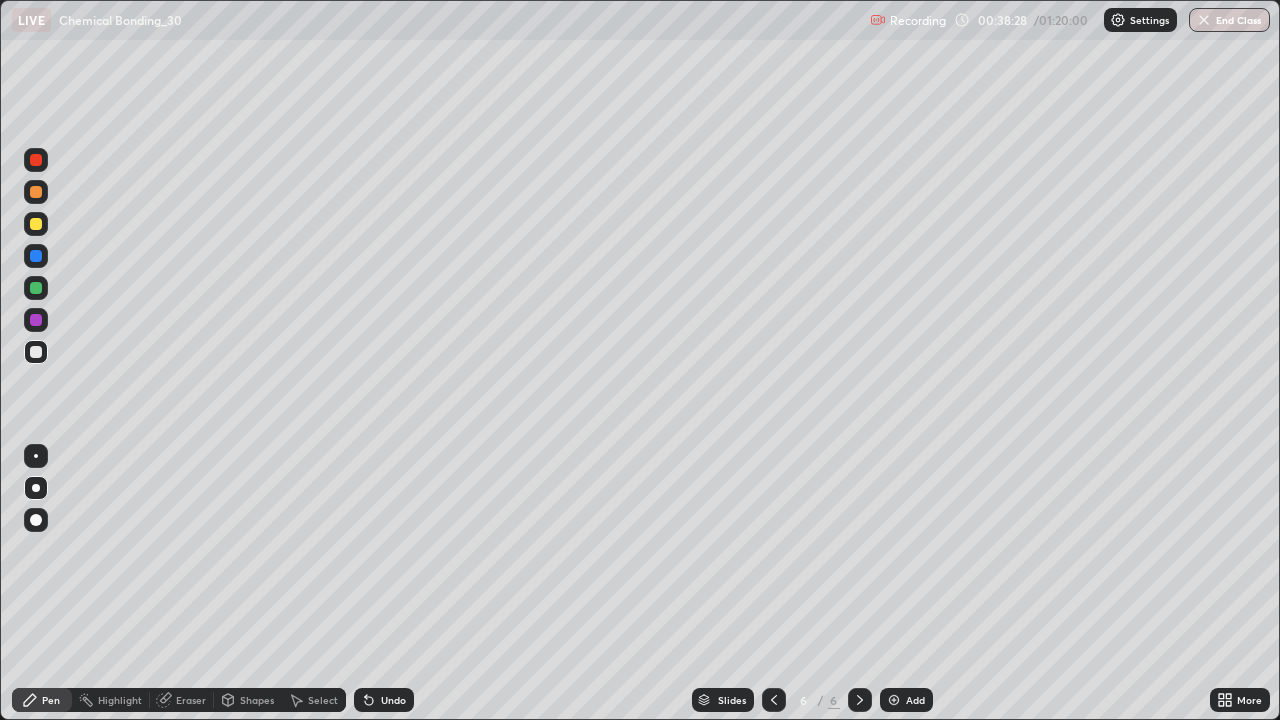 click on "Undo" at bounding box center [393, 700] 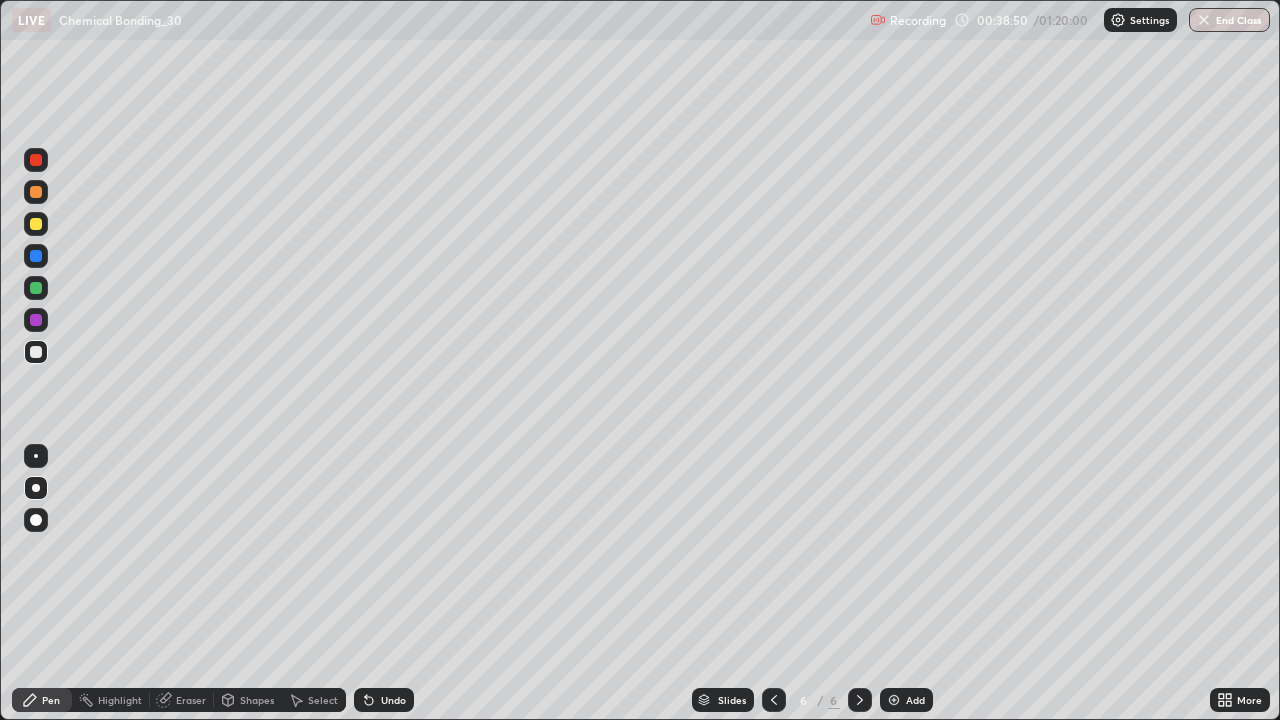 click on "Undo" at bounding box center [393, 700] 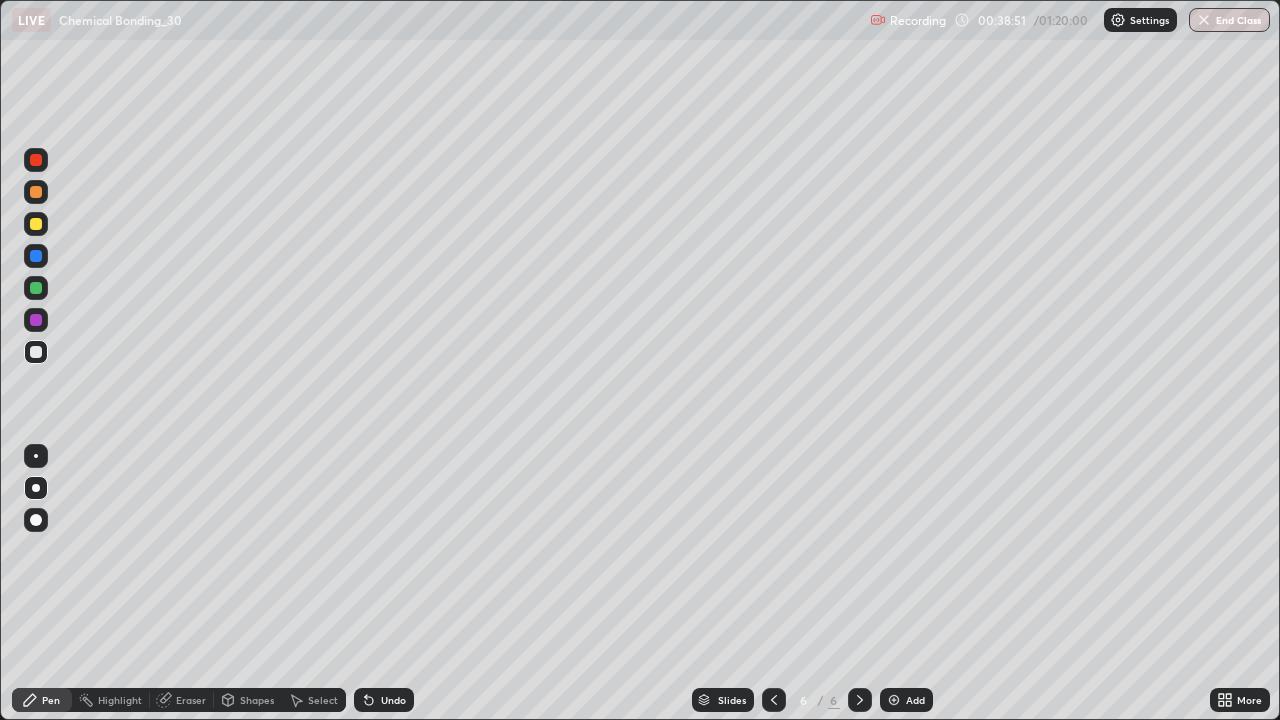 click on "Undo" at bounding box center (393, 700) 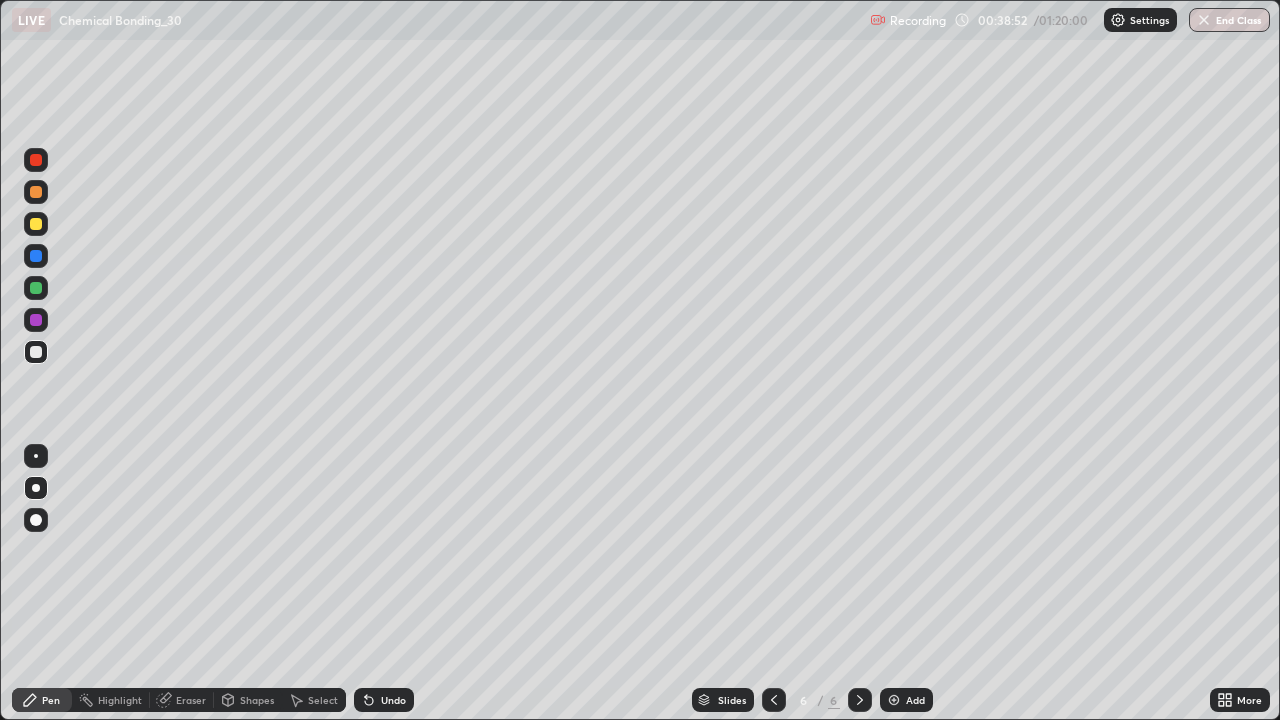 click on "Undo" at bounding box center (393, 700) 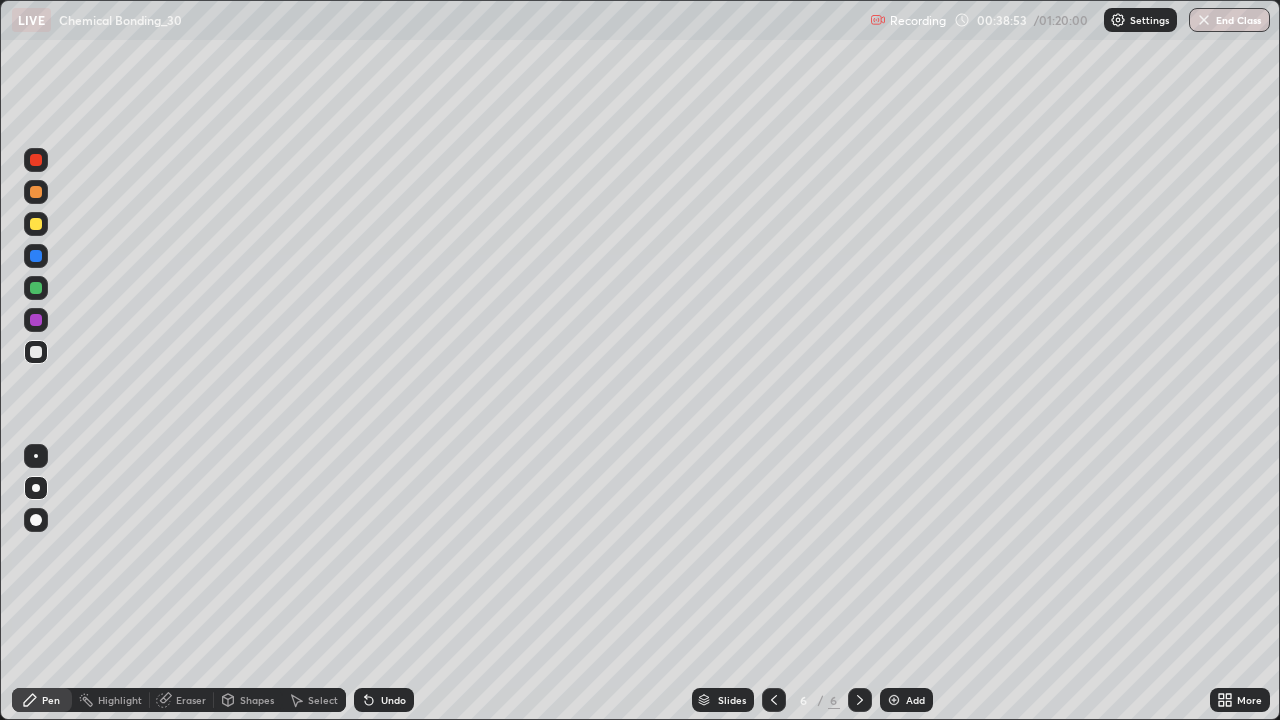 click on "Undo" at bounding box center [393, 700] 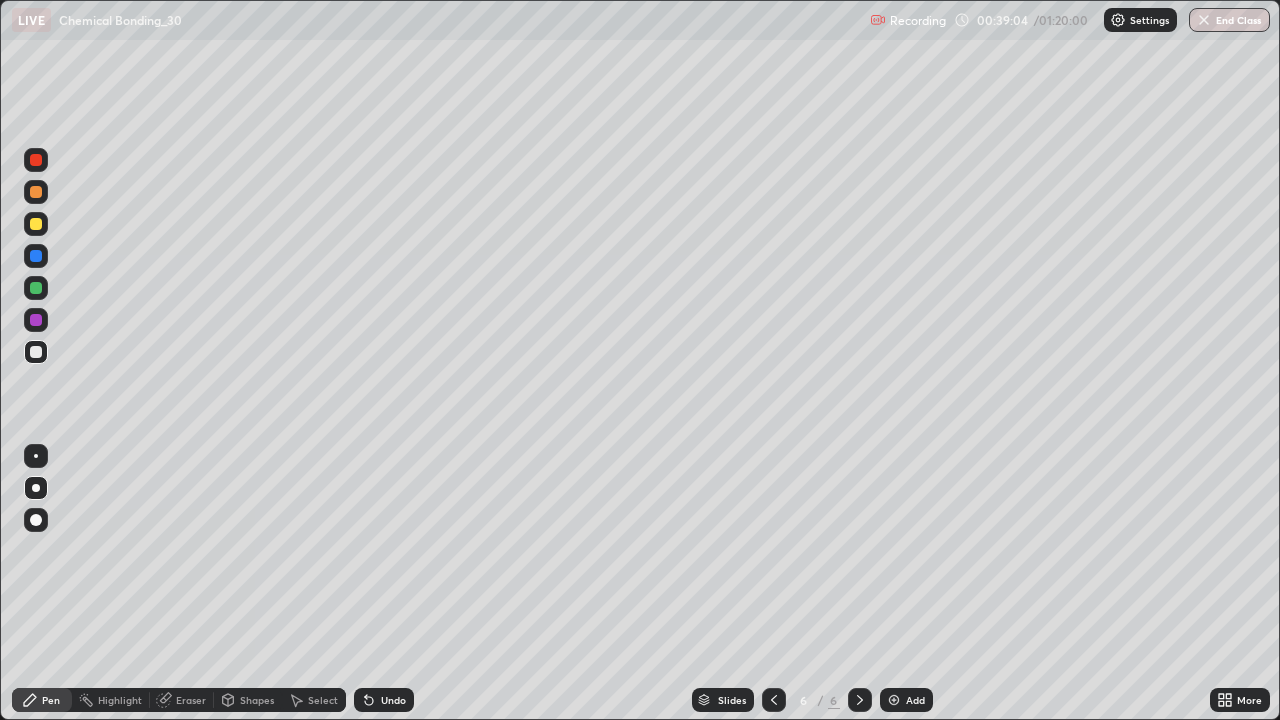 click on "Undo" at bounding box center [384, 700] 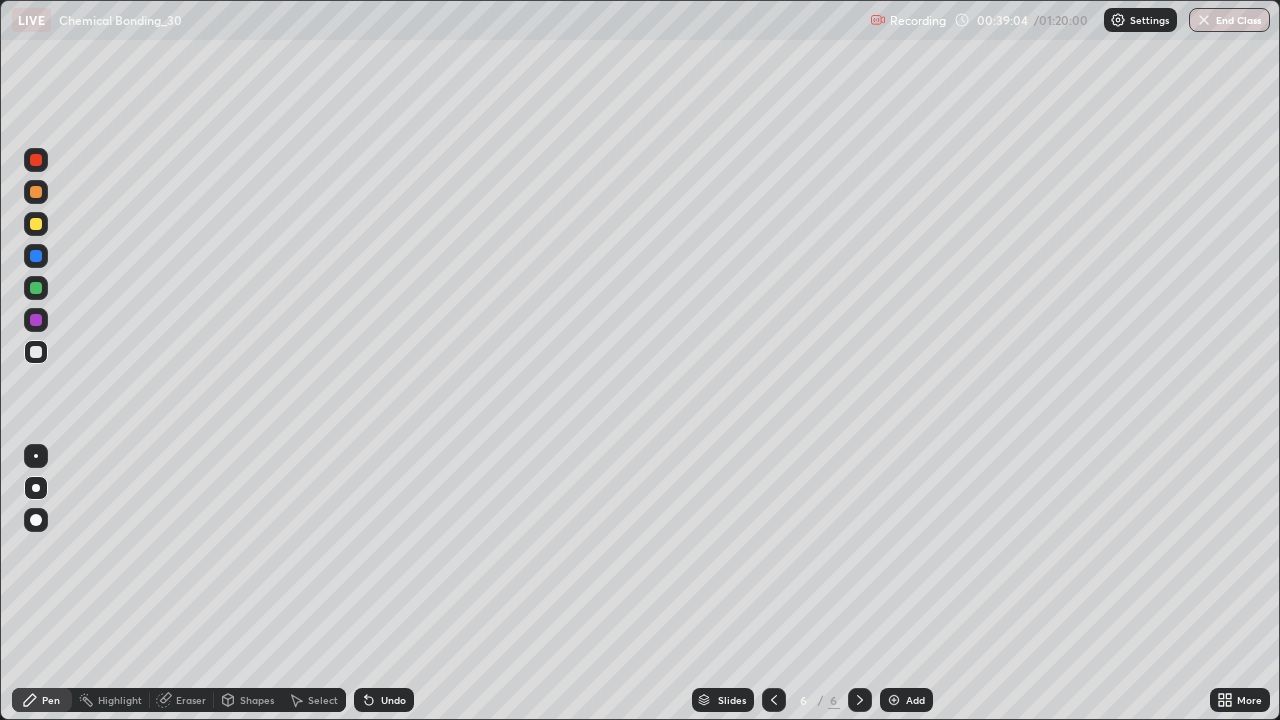 click on "Undo" at bounding box center (384, 700) 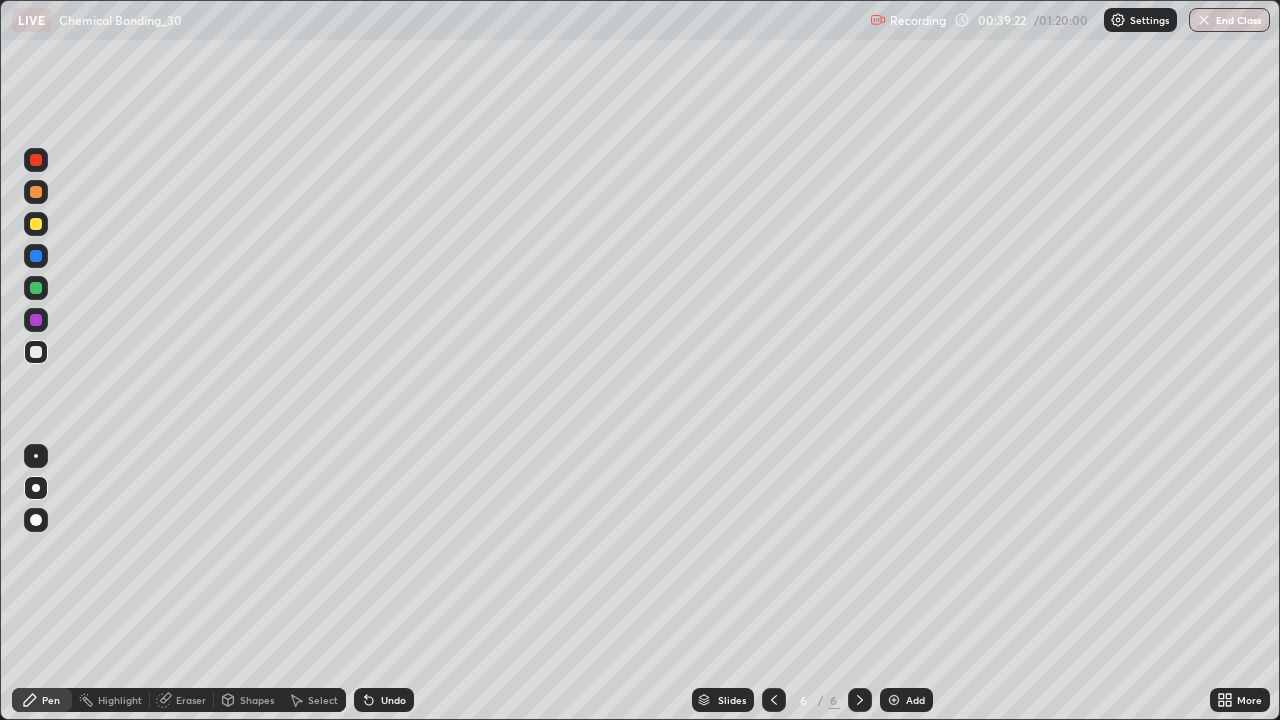click on "Undo" at bounding box center (384, 700) 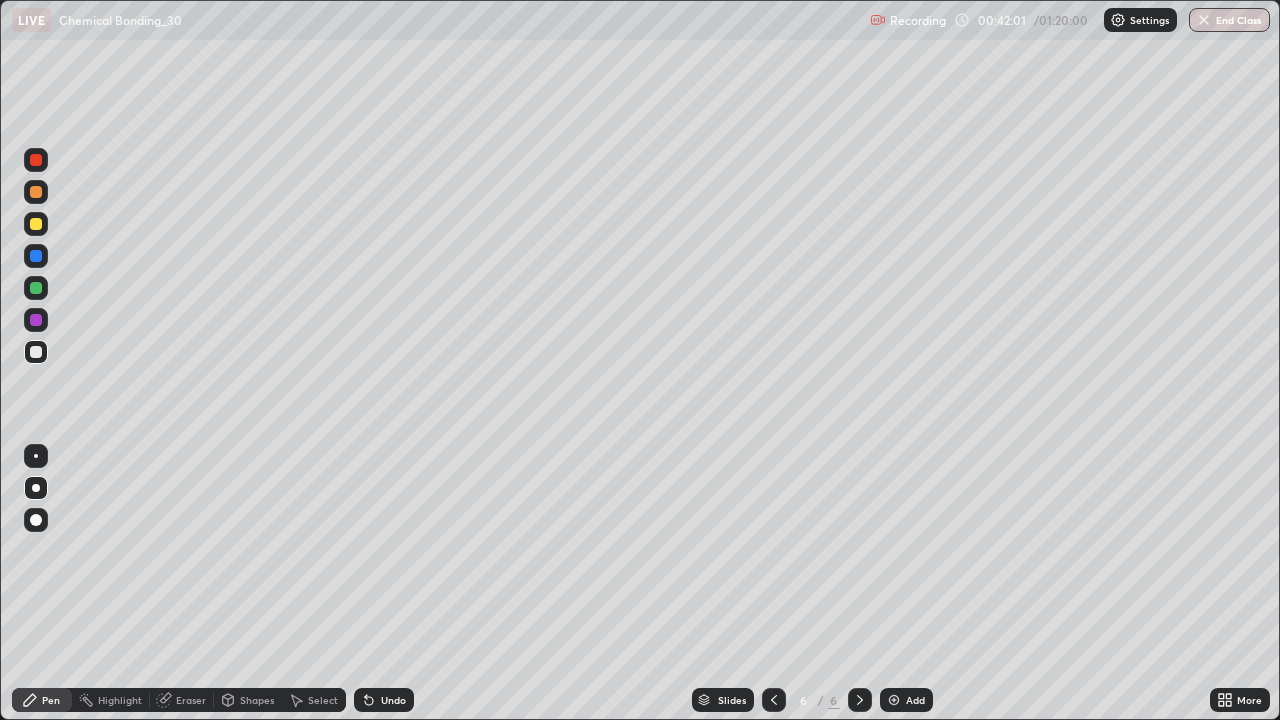 click on "Undo" at bounding box center [393, 700] 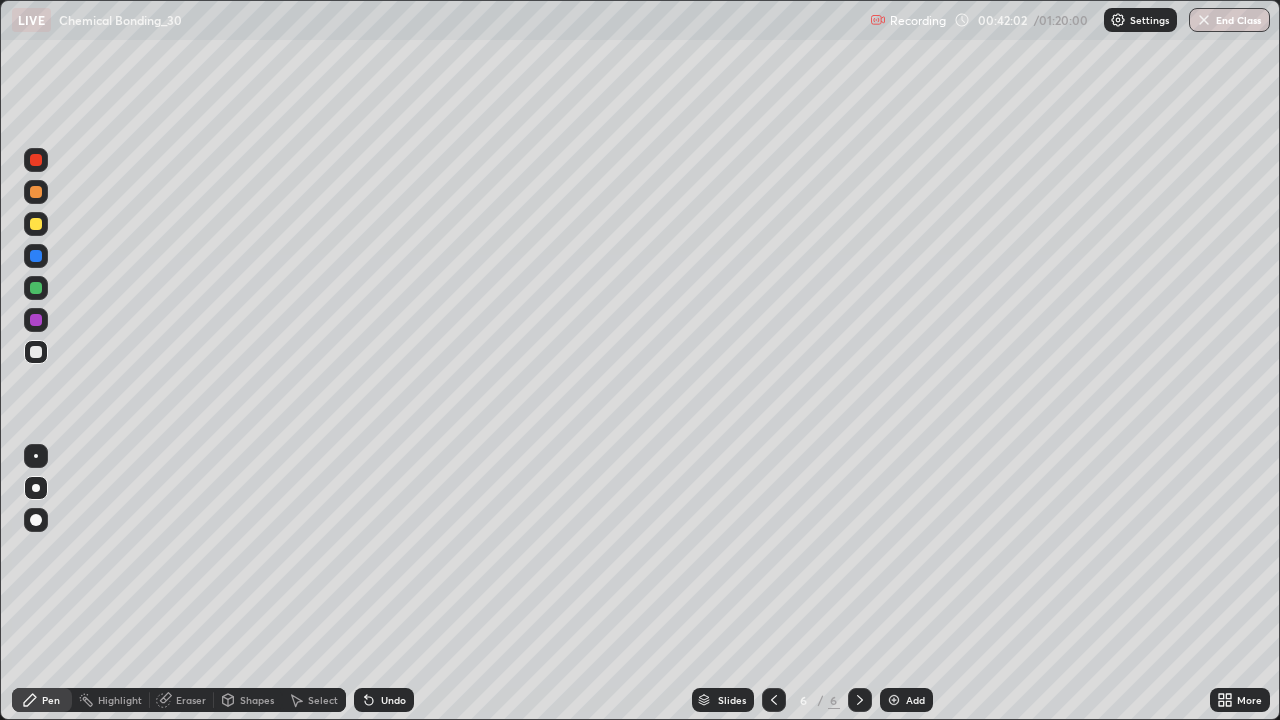 click on "Undo" at bounding box center (393, 700) 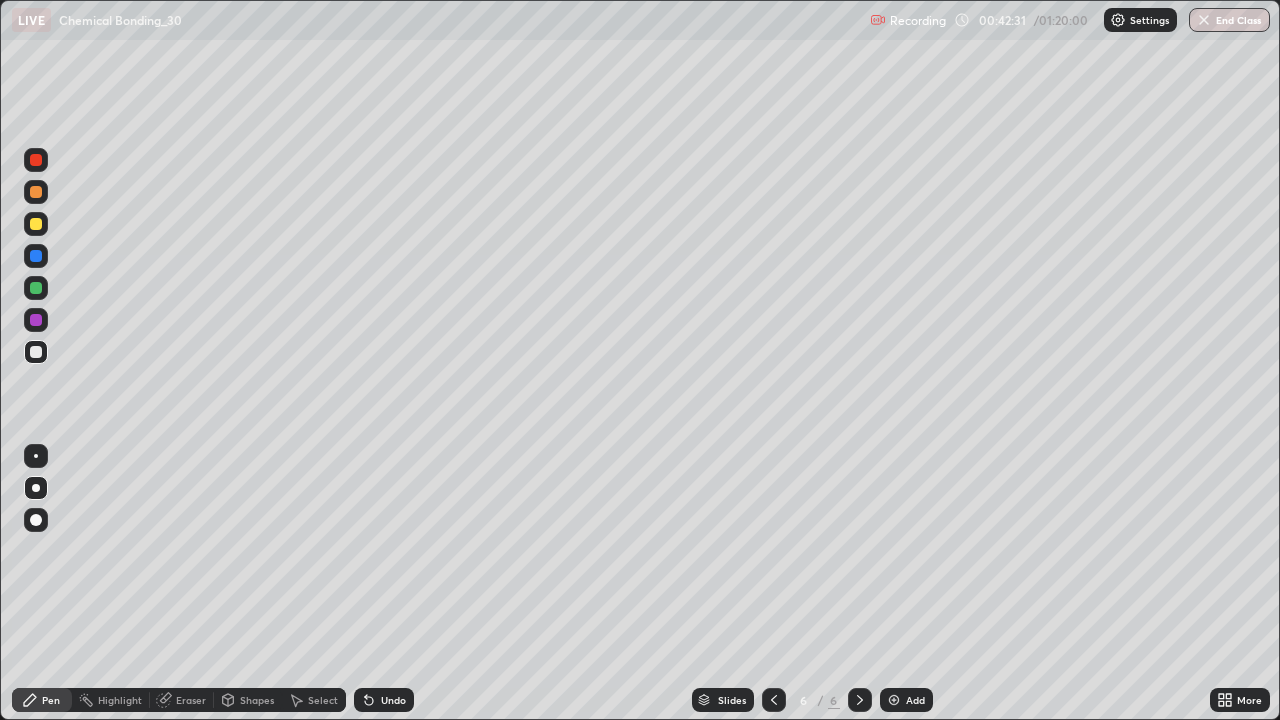 click on "Undo" at bounding box center [393, 700] 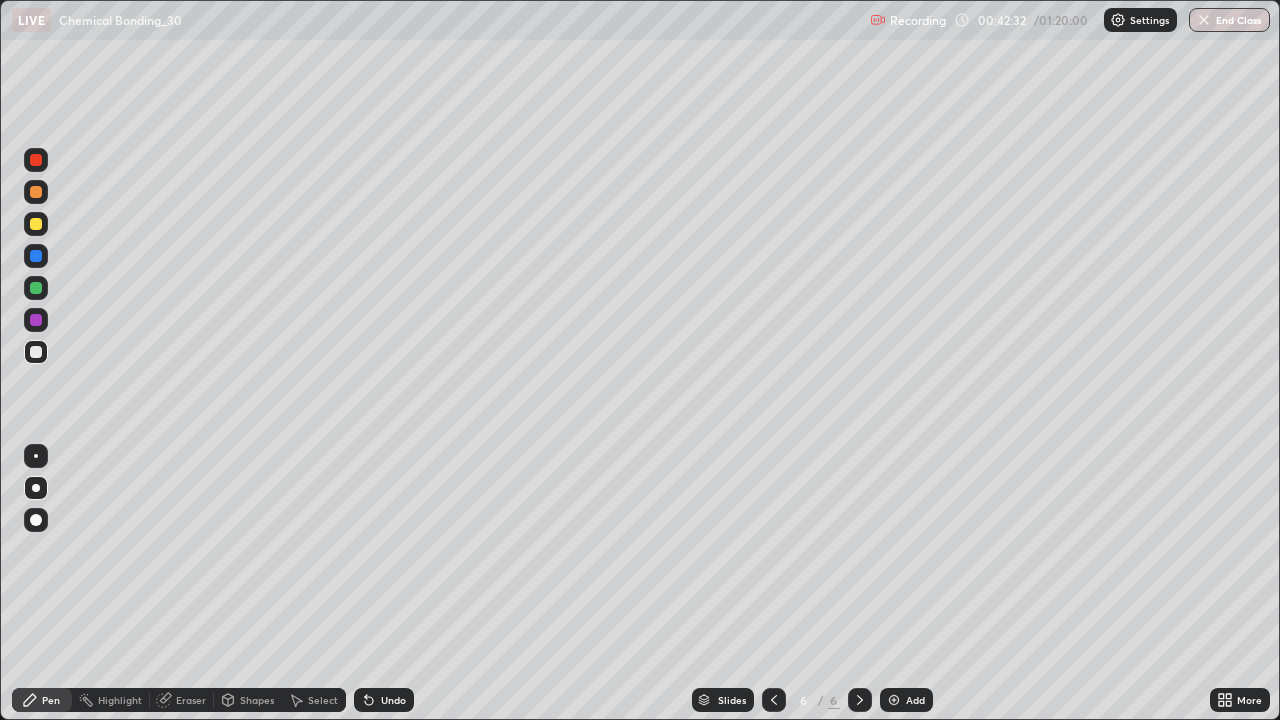 click on "Undo" at bounding box center (393, 700) 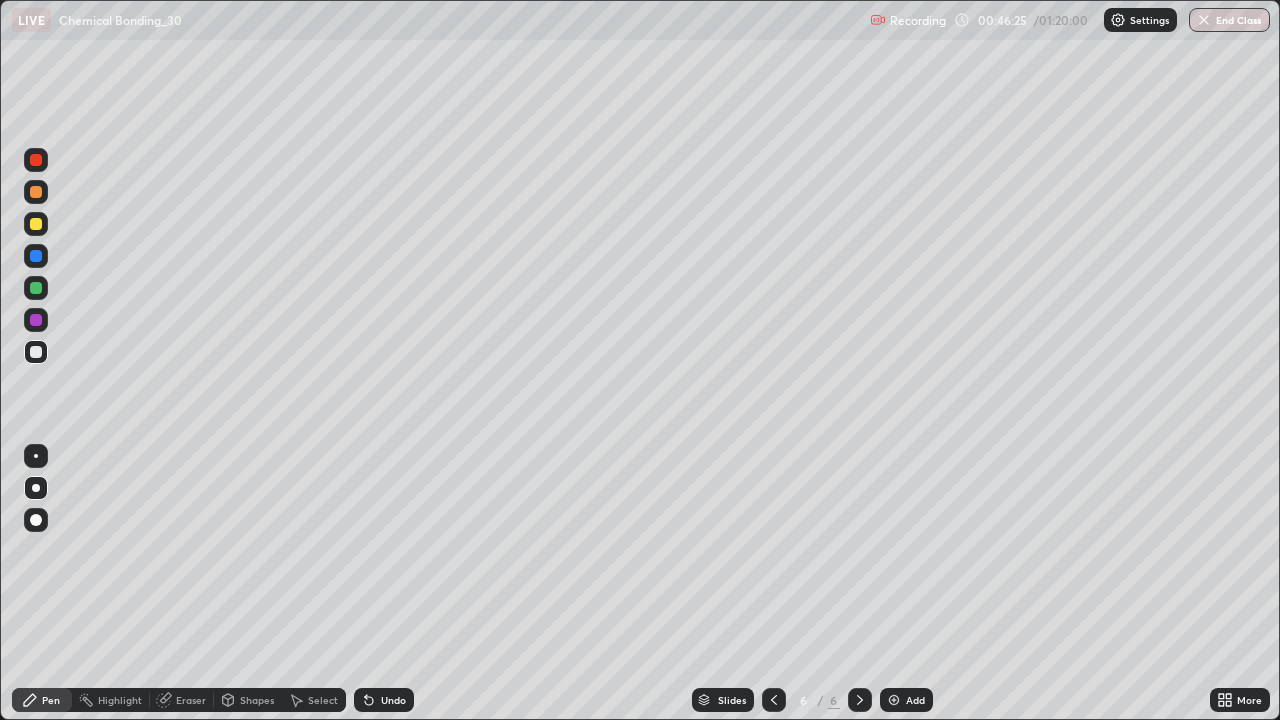 click on "Add" at bounding box center [906, 700] 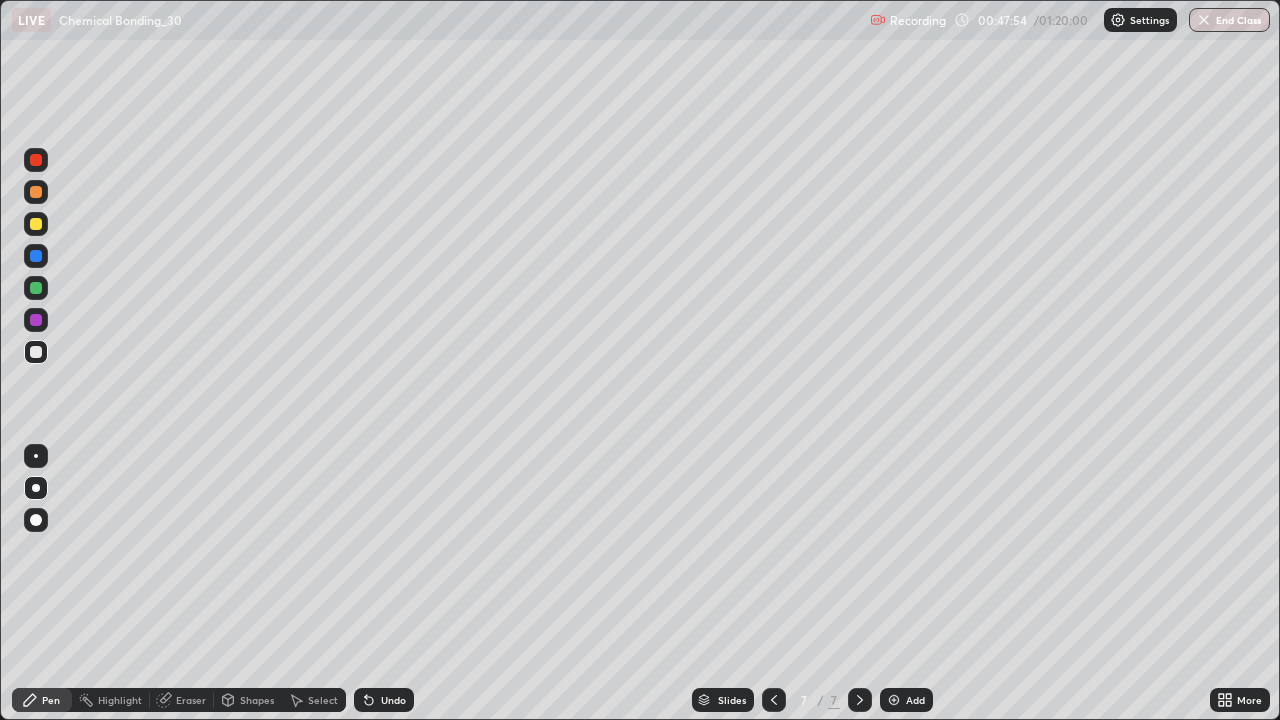click on "Undo" at bounding box center (393, 700) 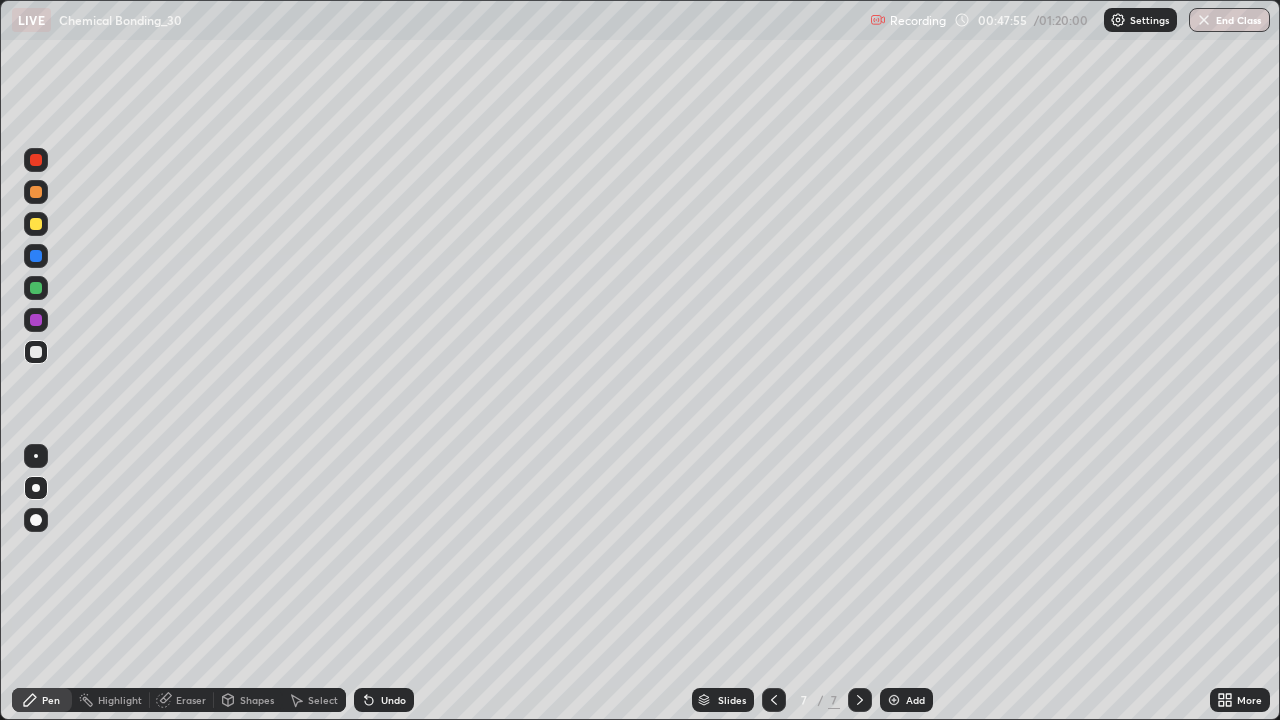 click on "Undo" at bounding box center [393, 700] 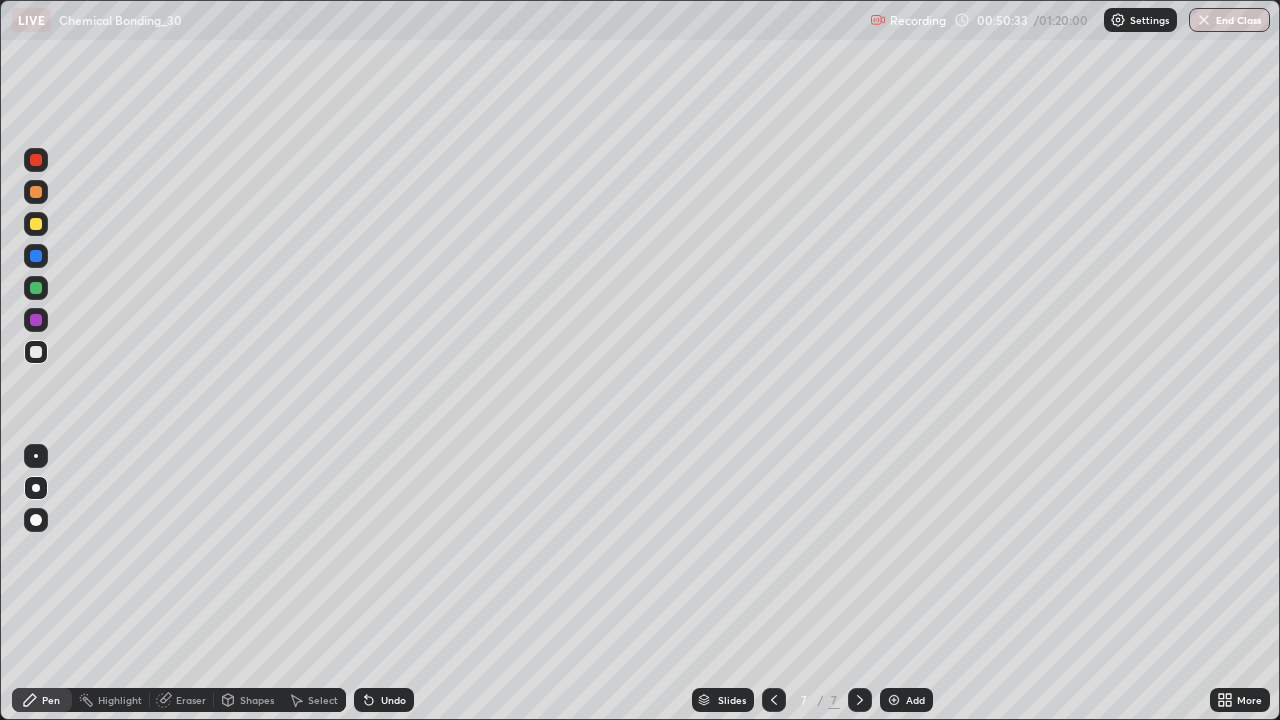 click on "Shapes" at bounding box center (257, 700) 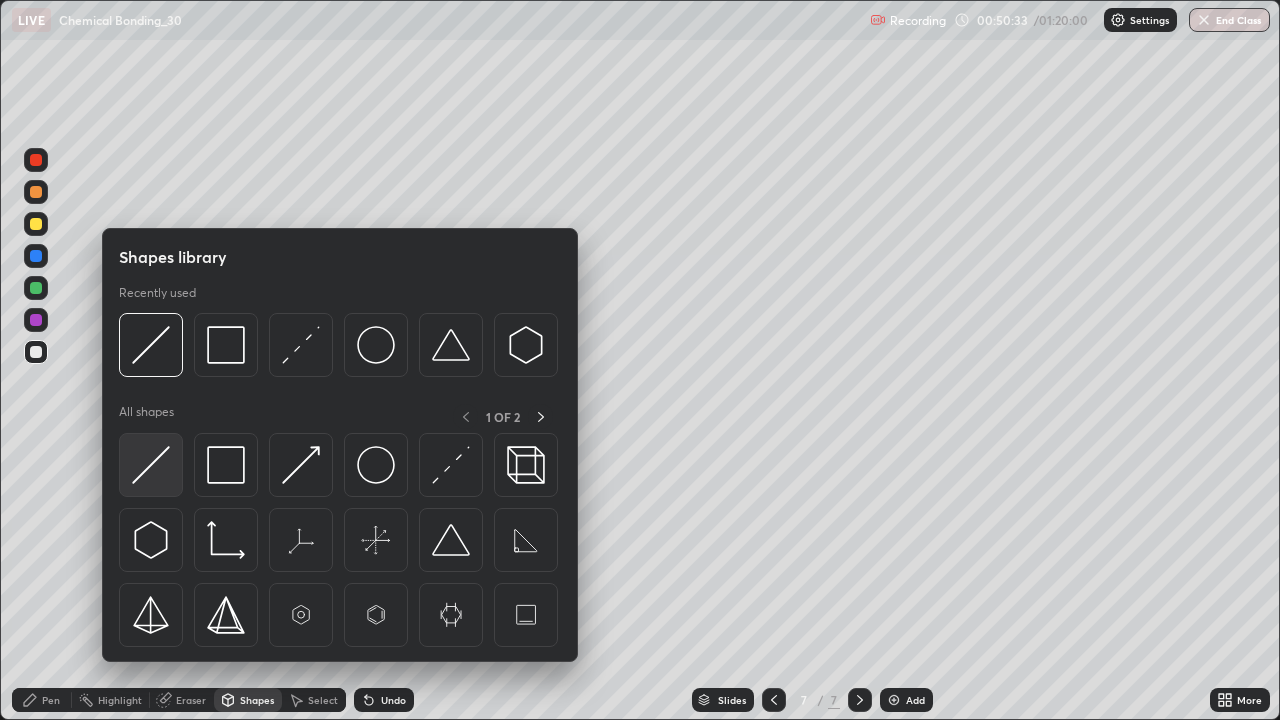 click at bounding box center (151, 465) 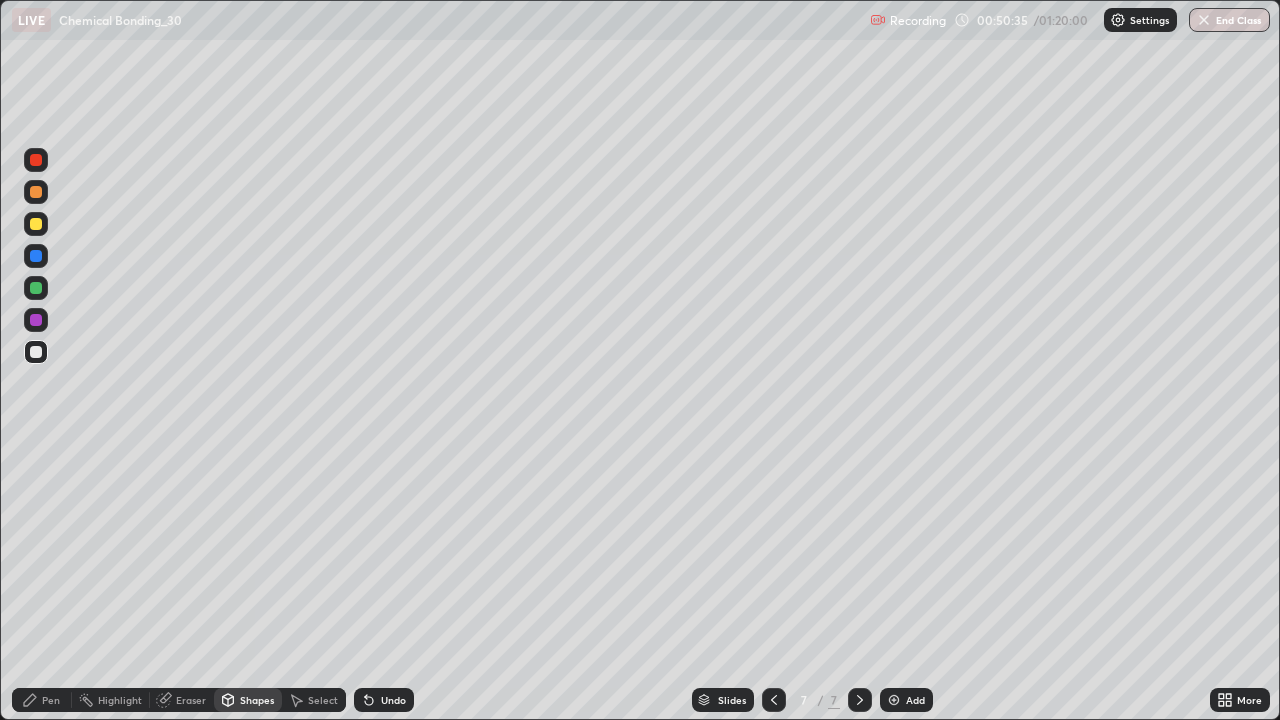 click on "Pen" at bounding box center [51, 700] 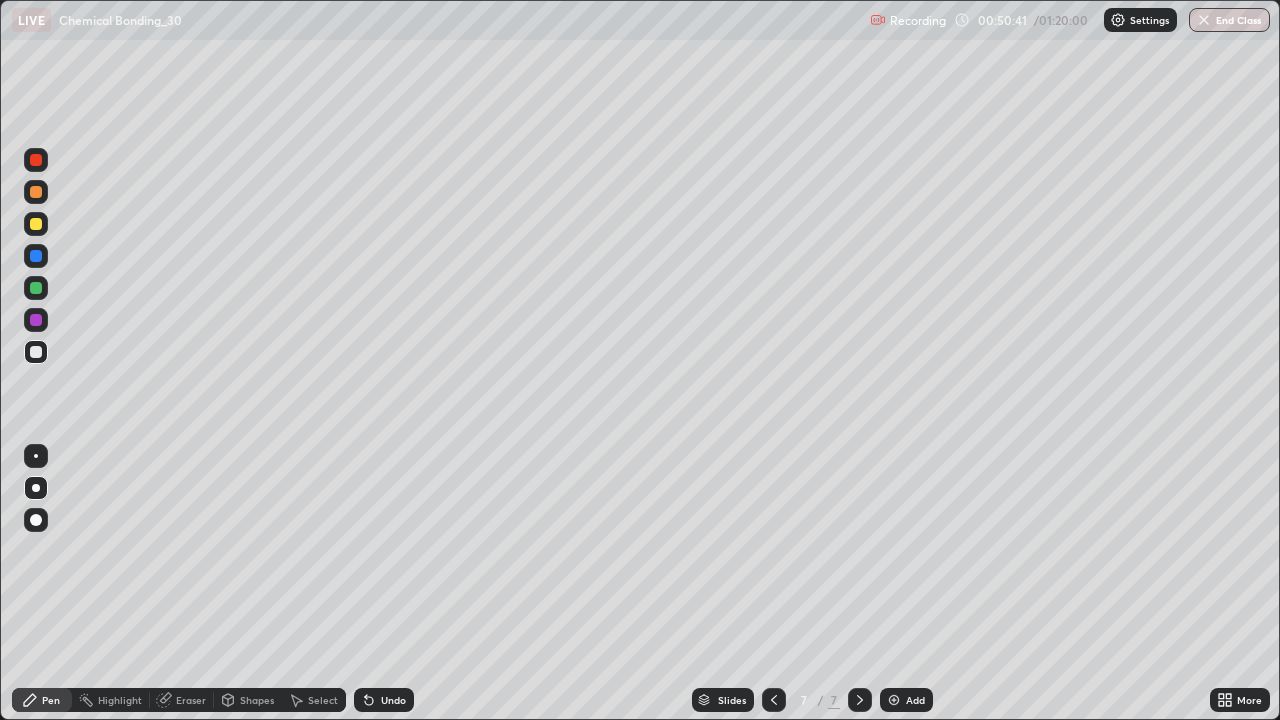 click on "Undo" at bounding box center [393, 700] 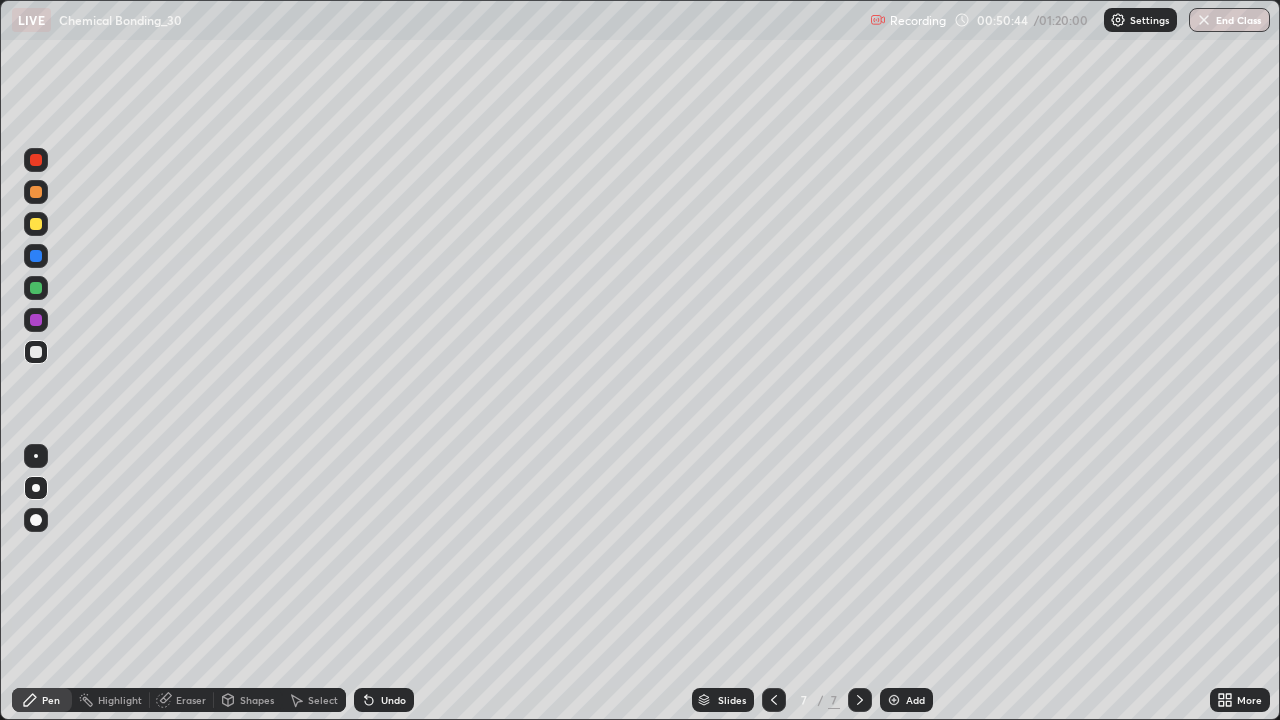 click on "Undo" at bounding box center [393, 700] 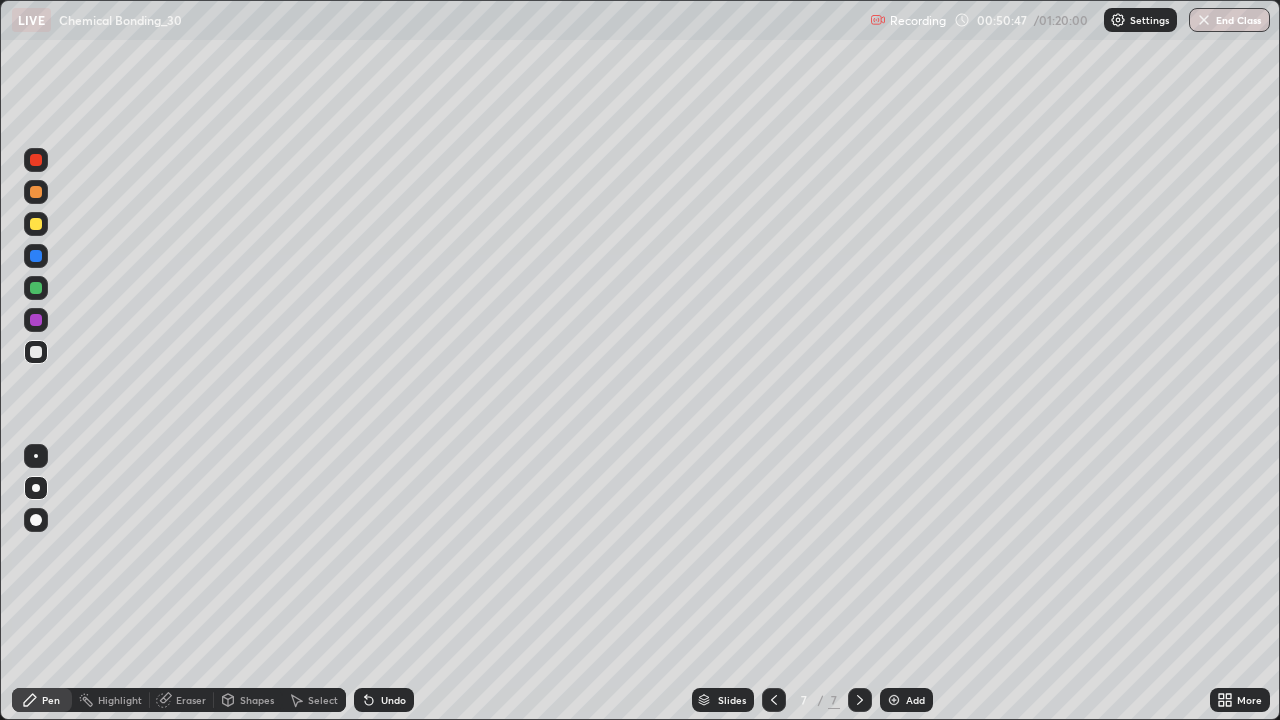 click on "Pen" at bounding box center [42, 700] 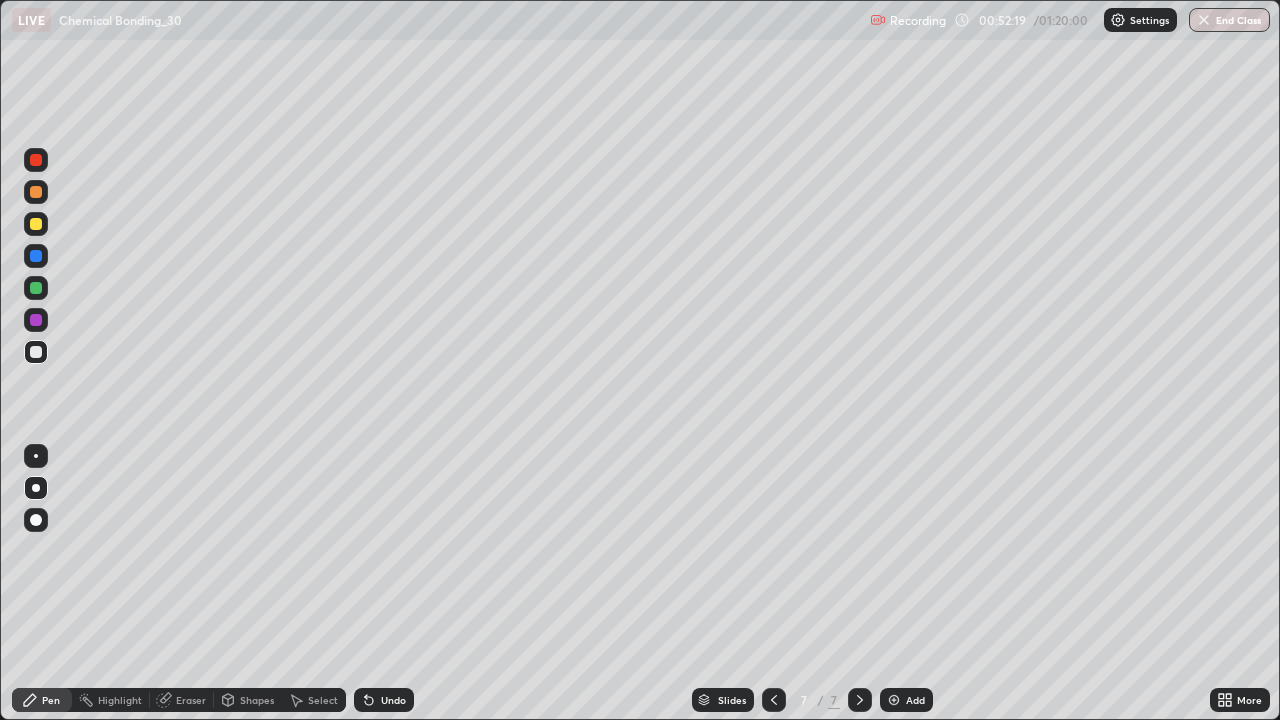 click on "Add" at bounding box center [906, 700] 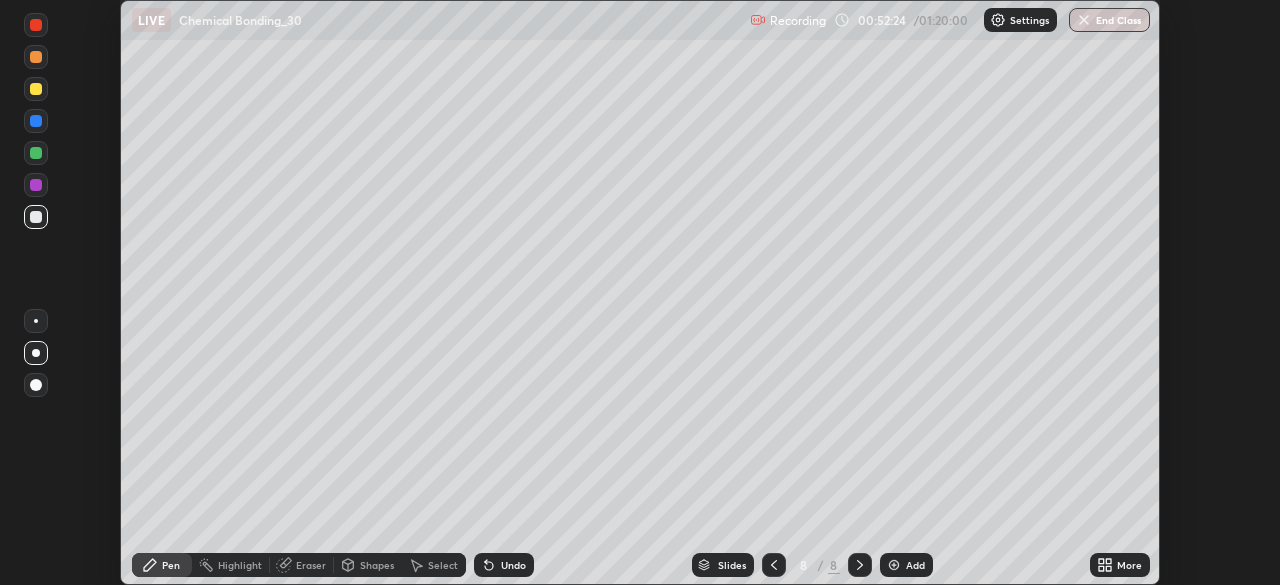 scroll, scrollTop: 585, scrollLeft: 1280, axis: both 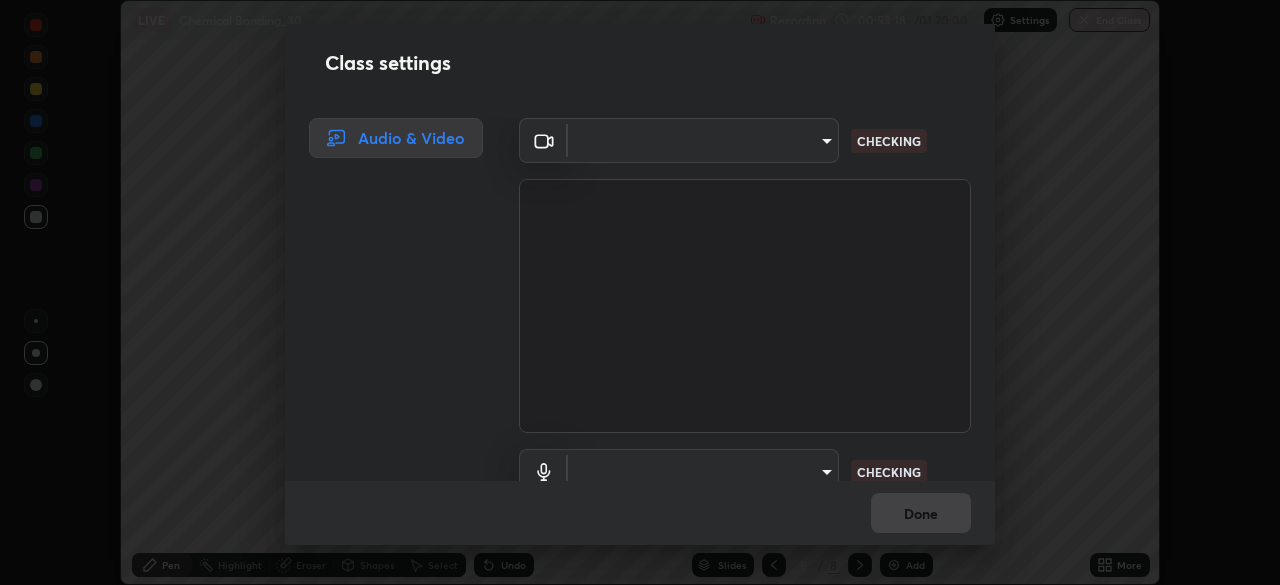 click on "Class settings Audio & Video ​ CHECKING ​ CHECKING Done" at bounding box center (640, 292) 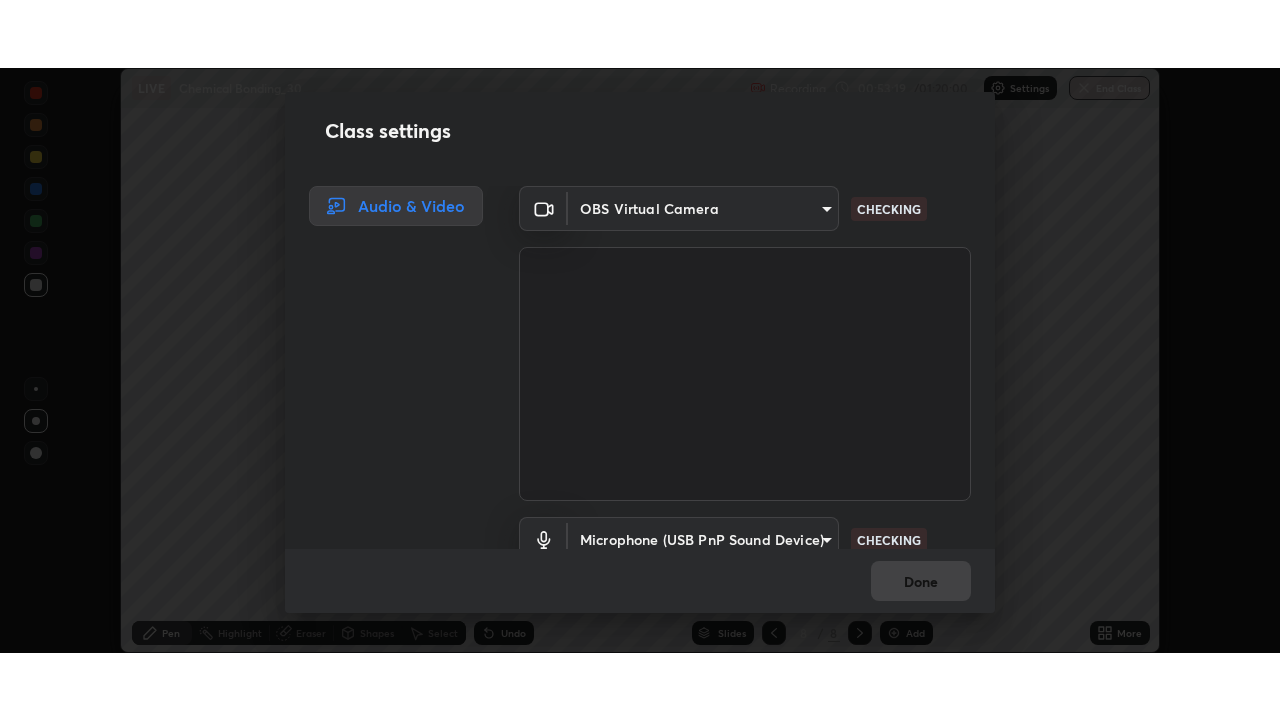 scroll, scrollTop: 91, scrollLeft: 0, axis: vertical 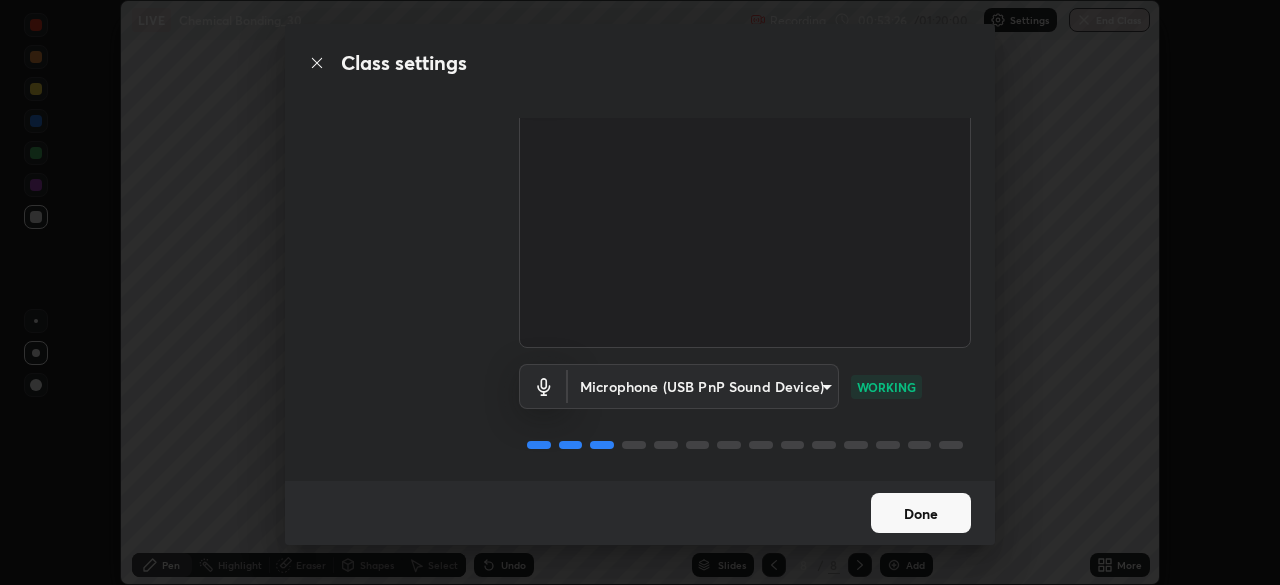 click on "Done" at bounding box center [921, 513] 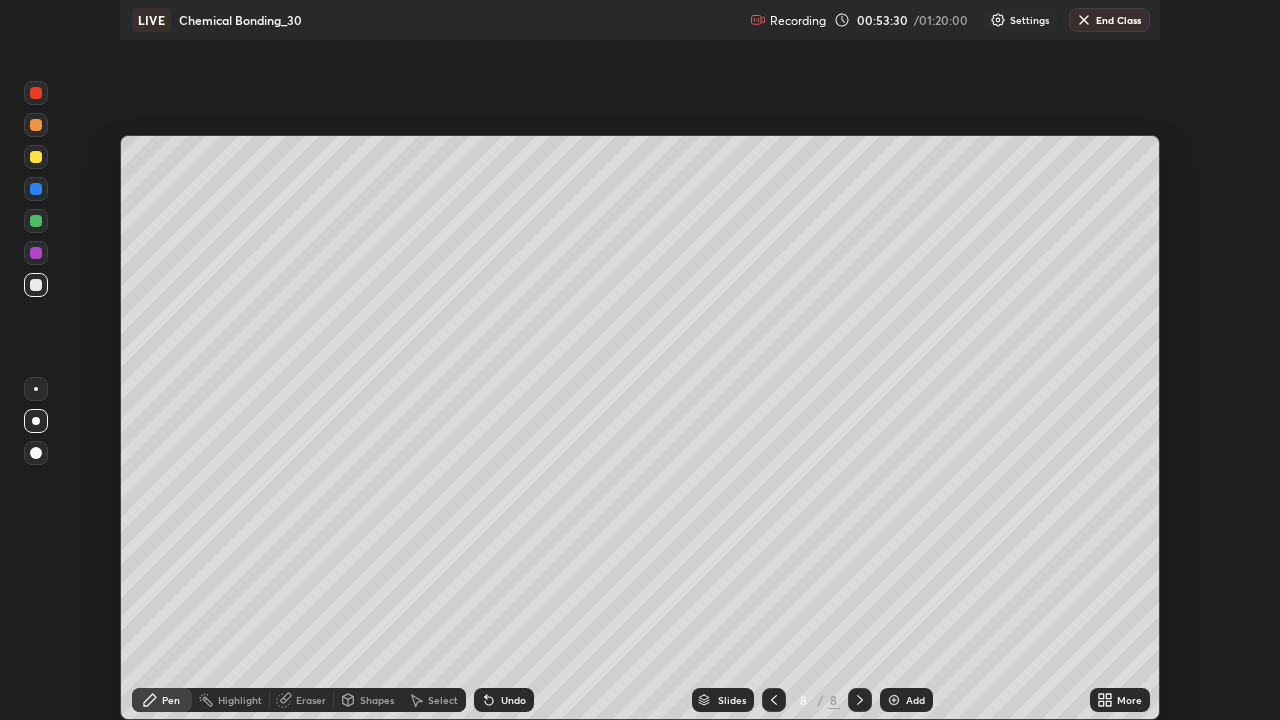 scroll, scrollTop: 99280, scrollLeft: 98720, axis: both 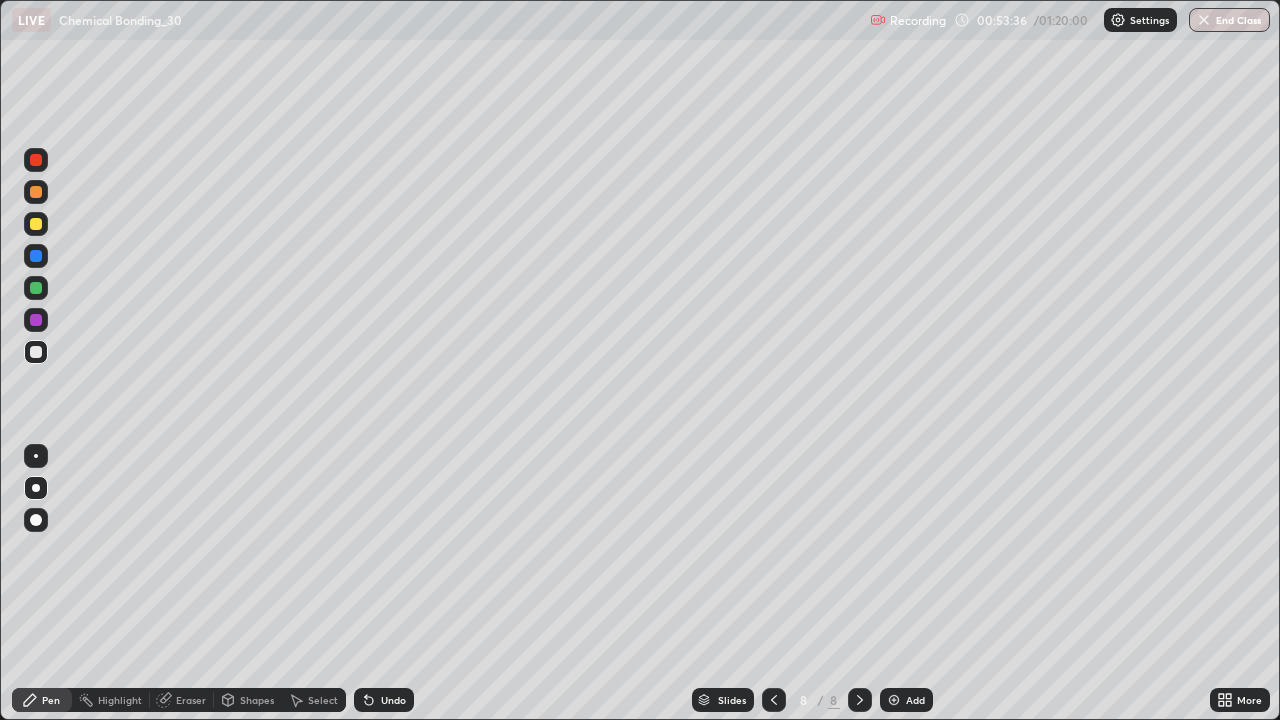 click on "Undo" at bounding box center [393, 700] 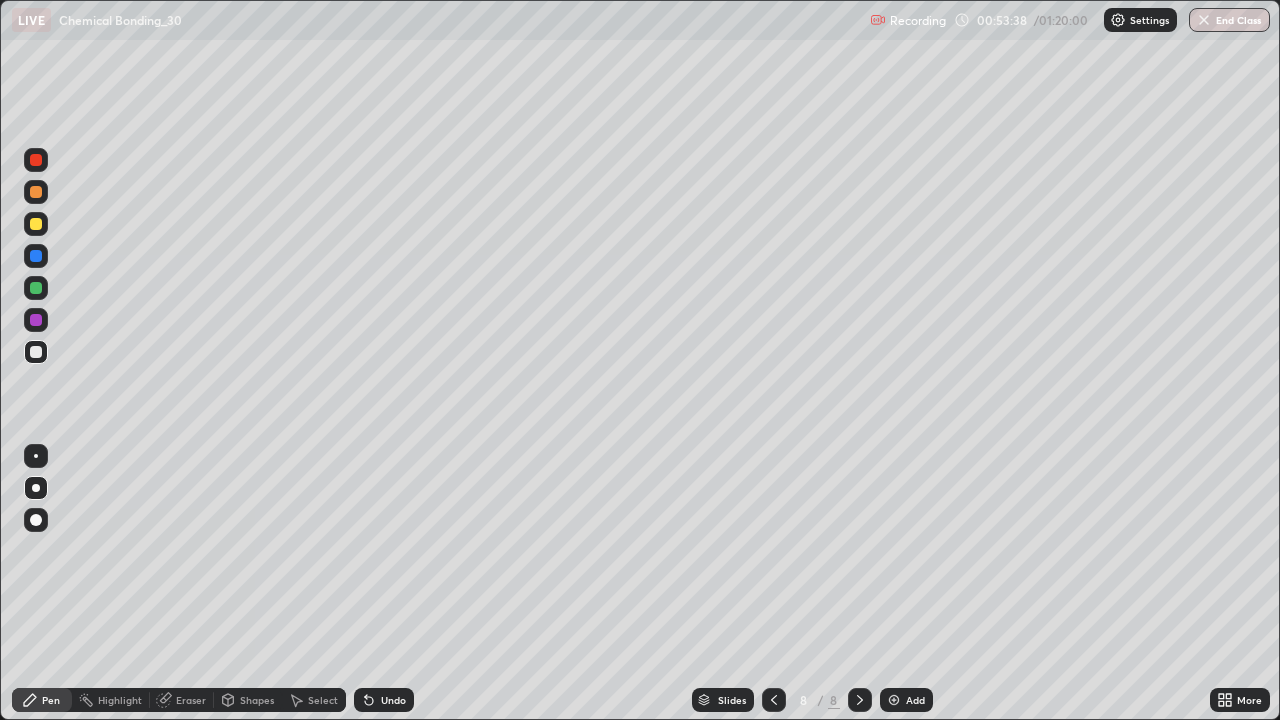 click on "Undo" at bounding box center (393, 700) 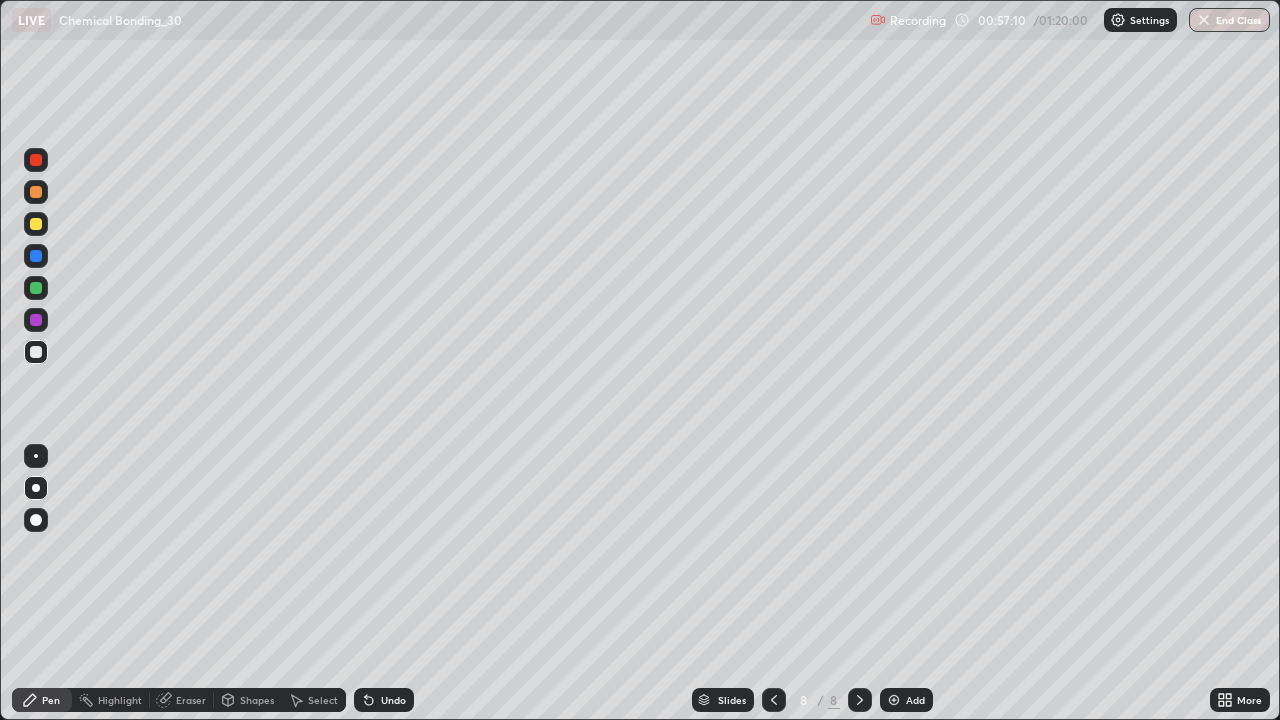 click at bounding box center (894, 700) 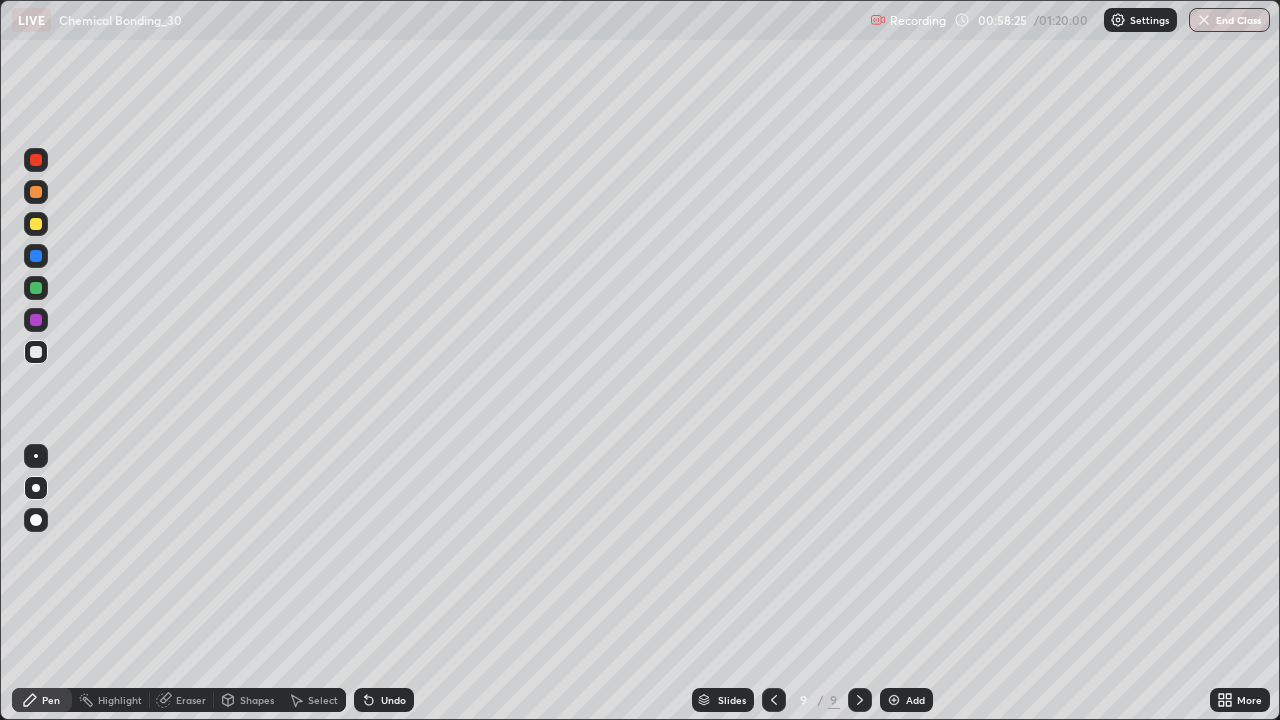 click 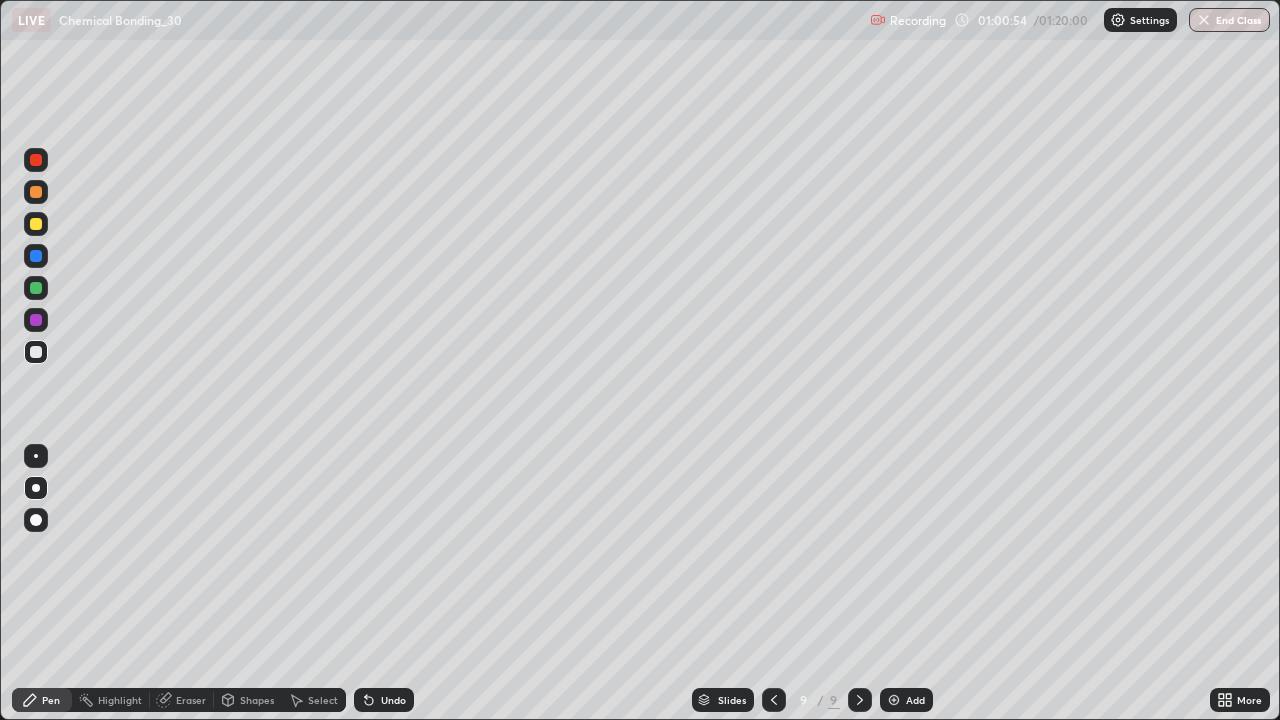 click at bounding box center (894, 700) 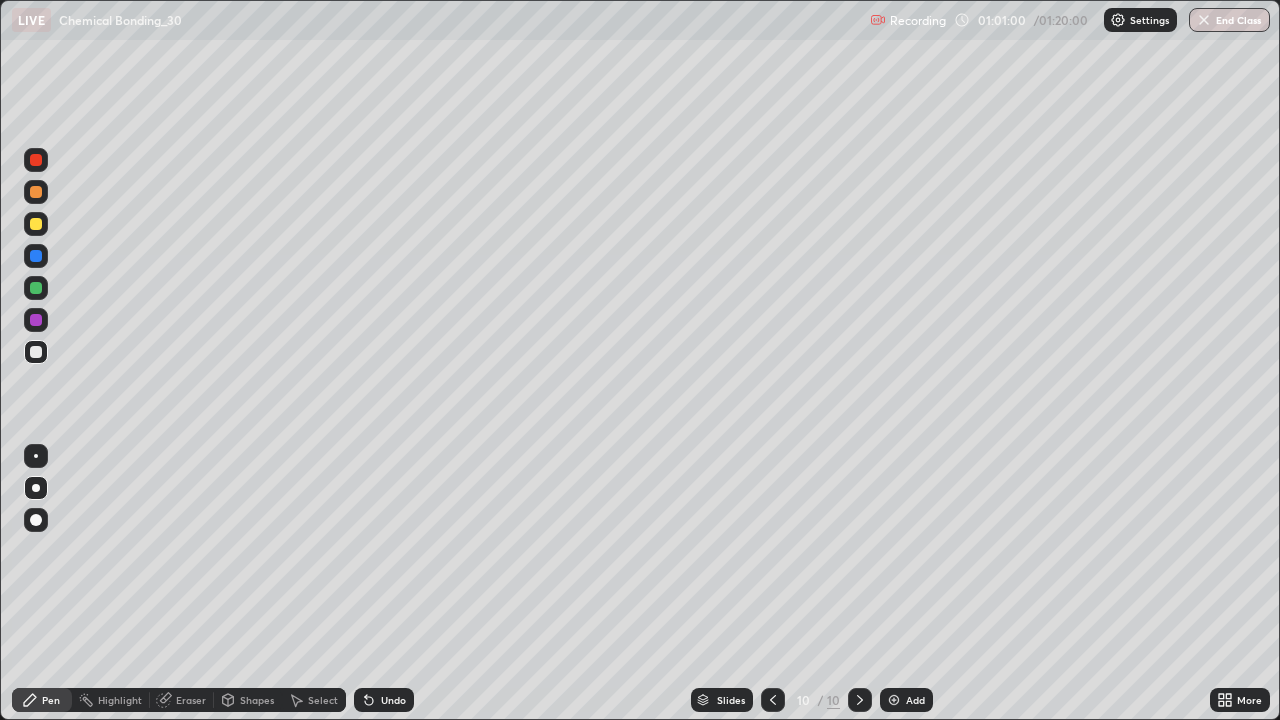 click 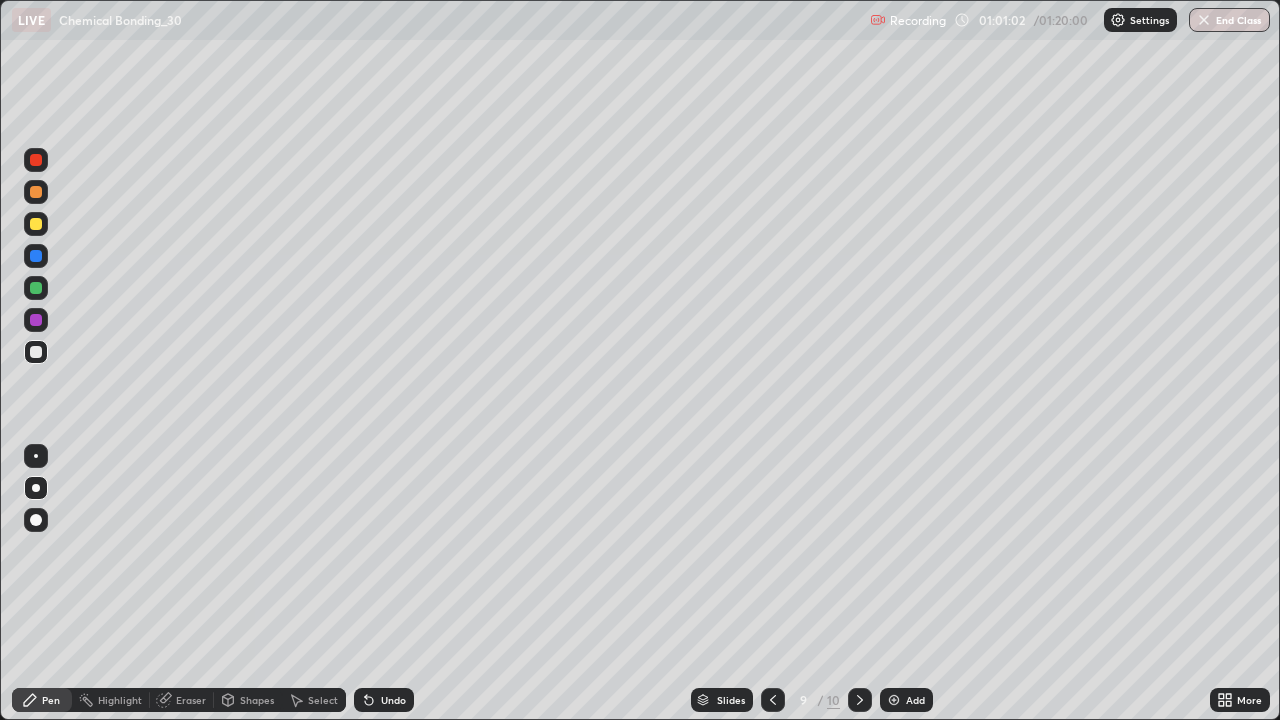 click 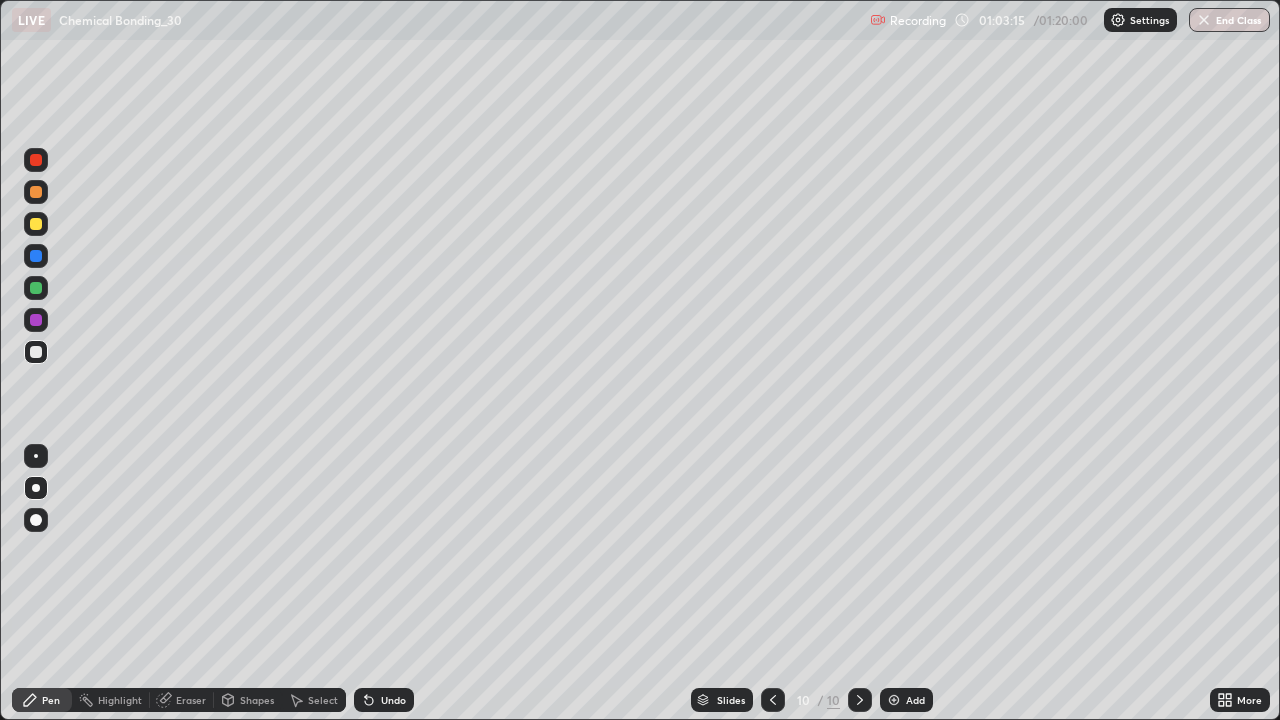 click 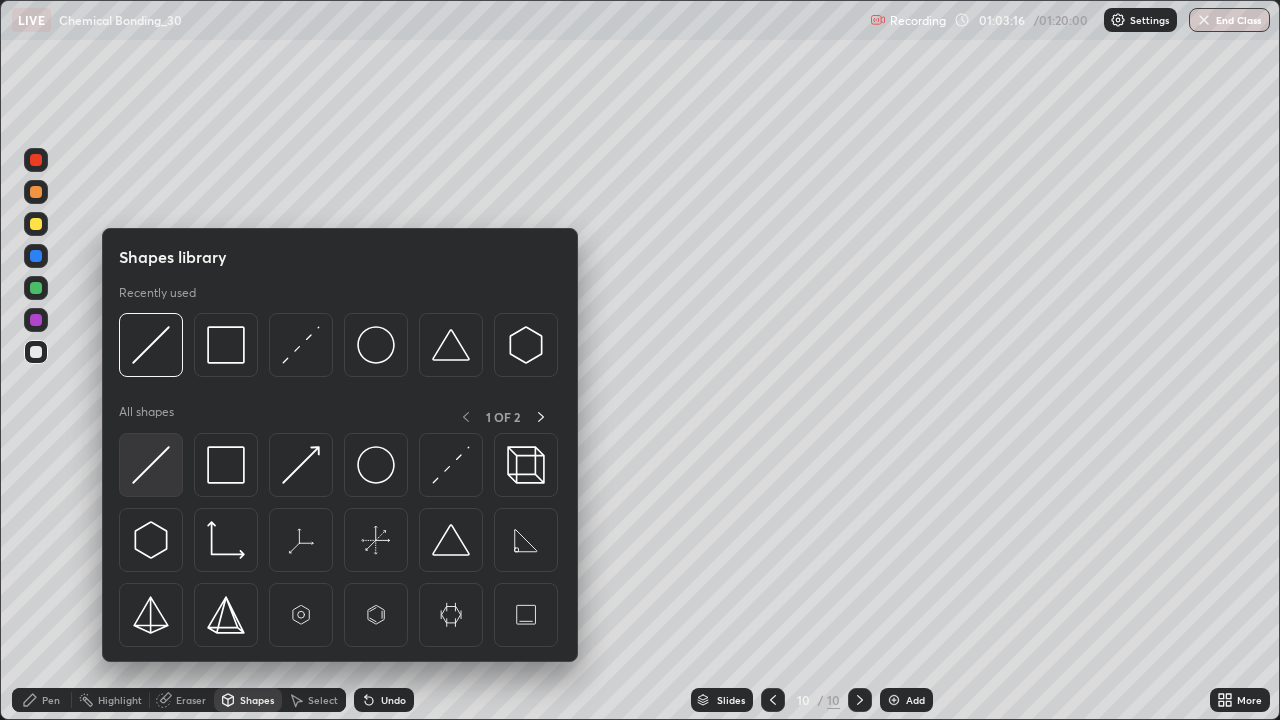 click at bounding box center [151, 465] 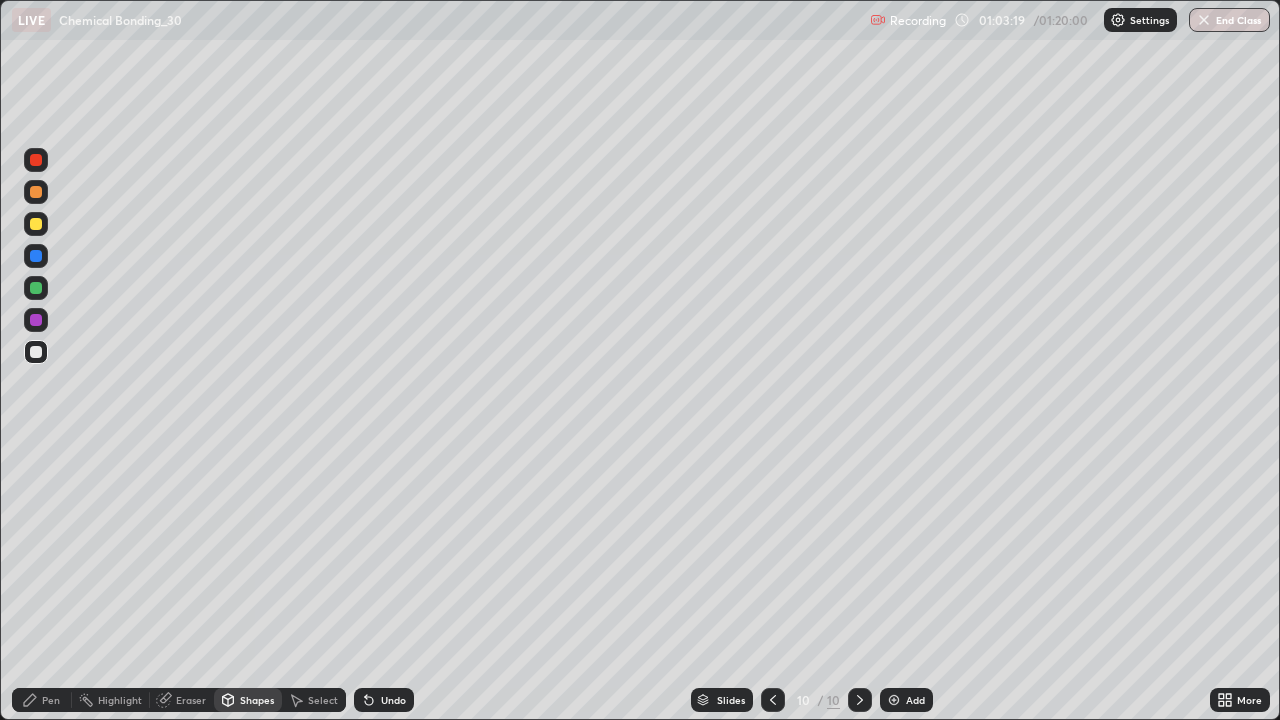 click on "Pen" at bounding box center [51, 700] 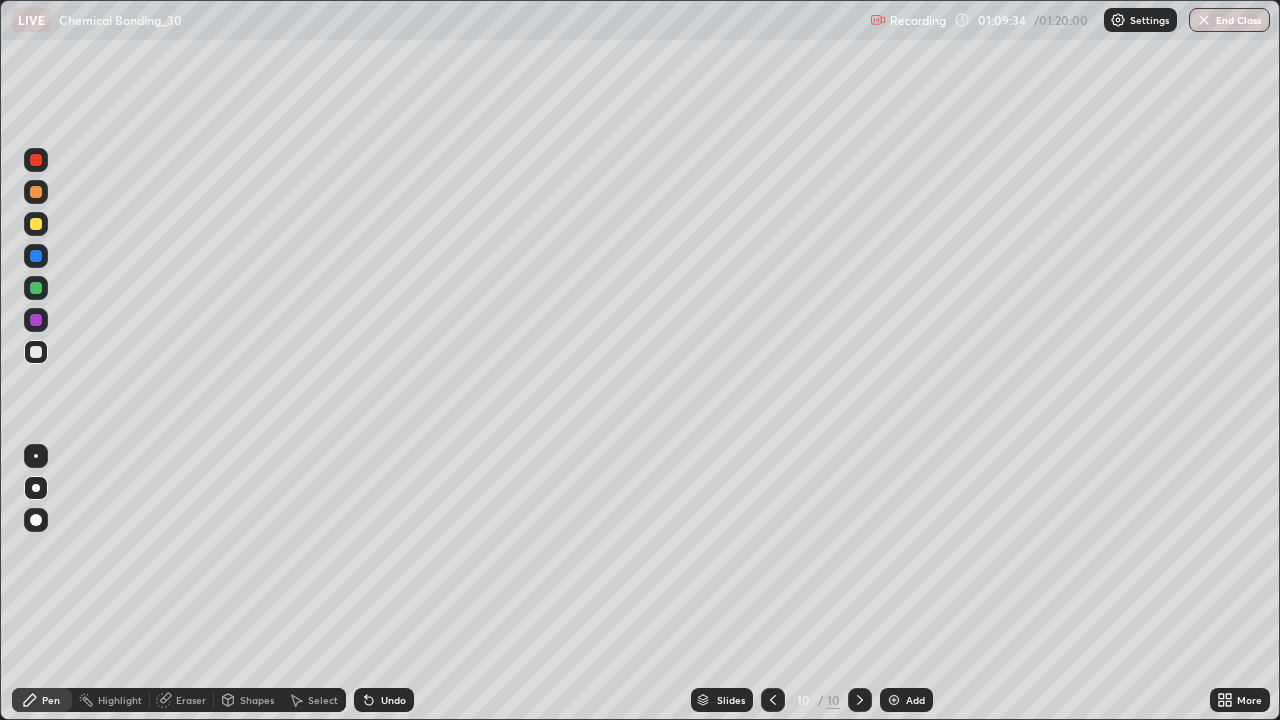 click on "Add" at bounding box center [915, 700] 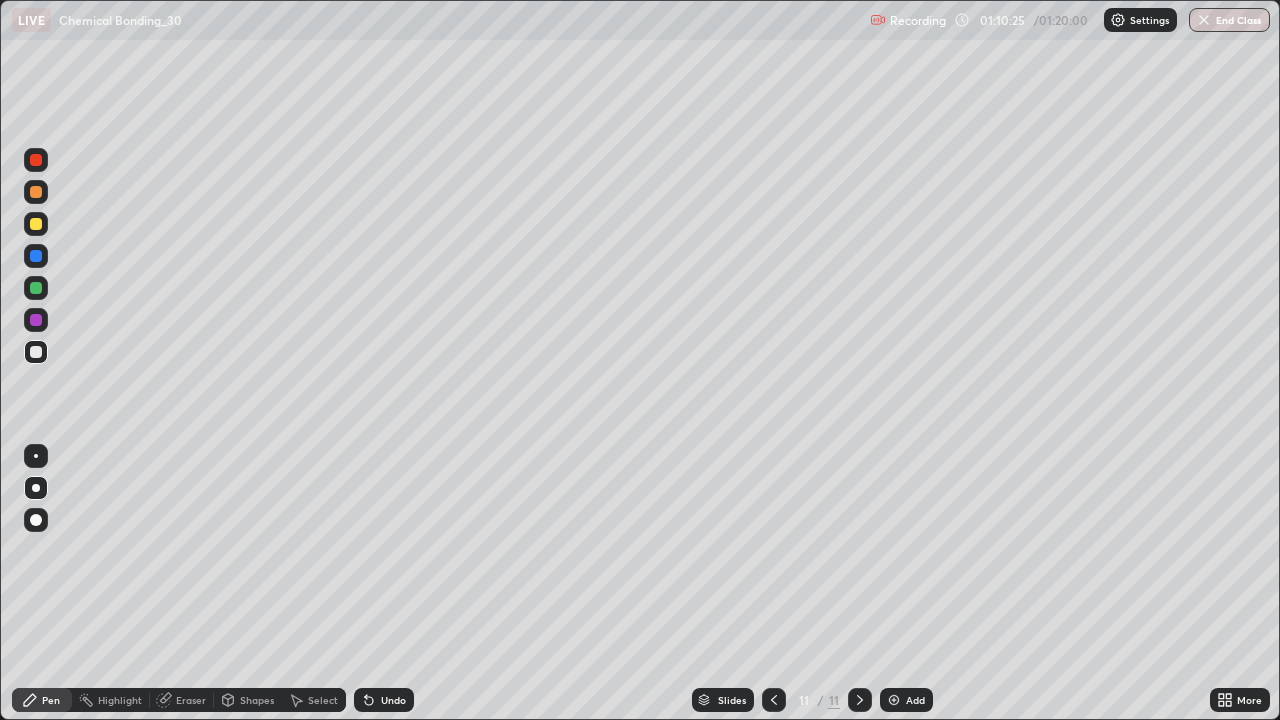 click on "Shapes" at bounding box center [248, 700] 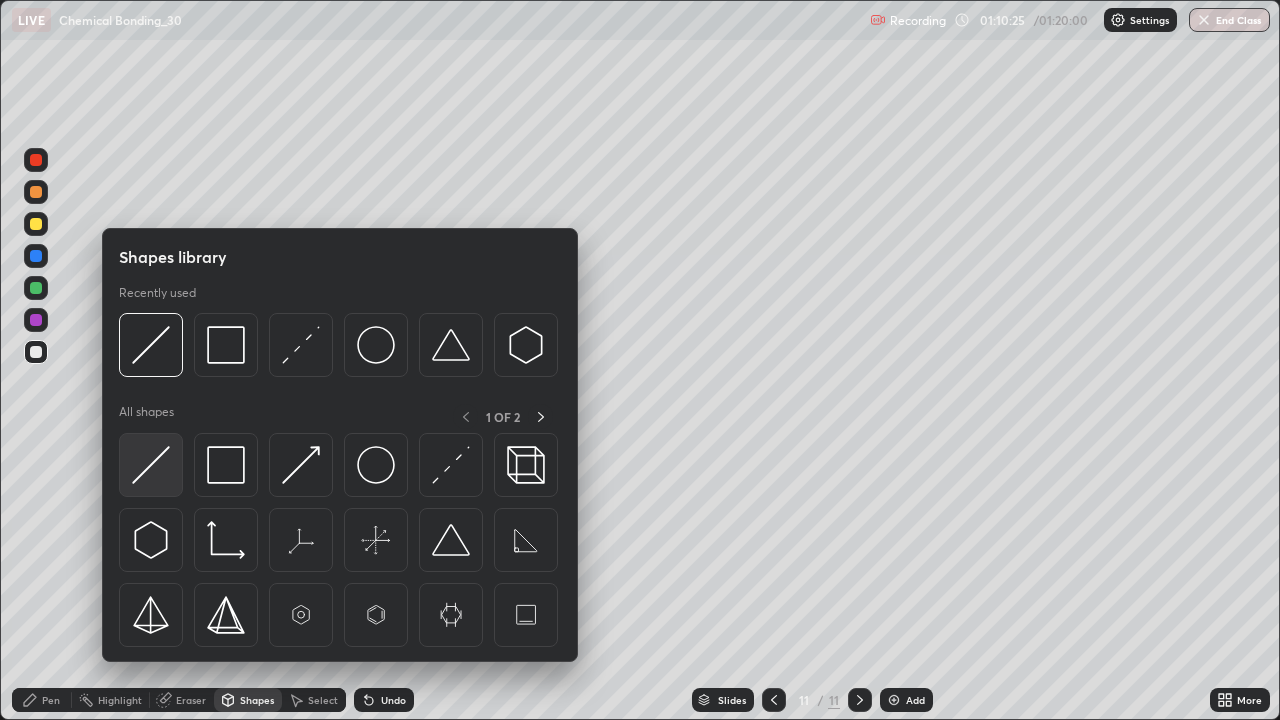 click at bounding box center [151, 465] 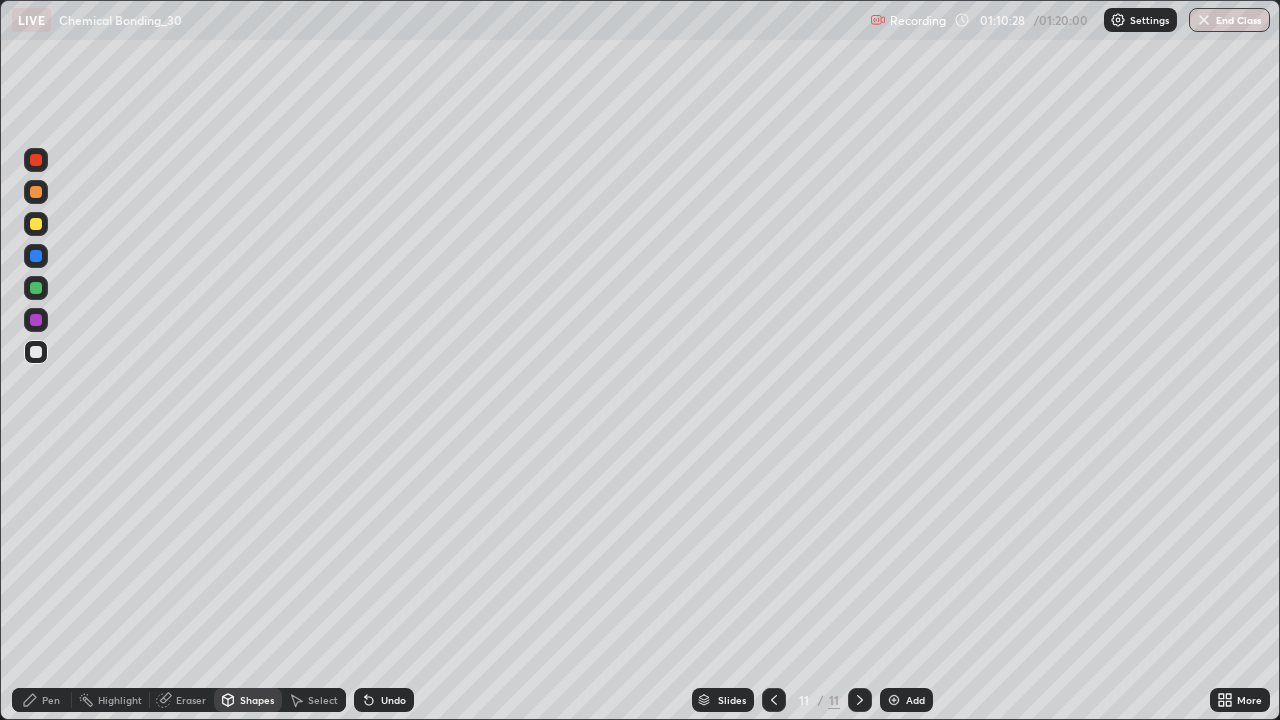 click on "Pen" at bounding box center [51, 700] 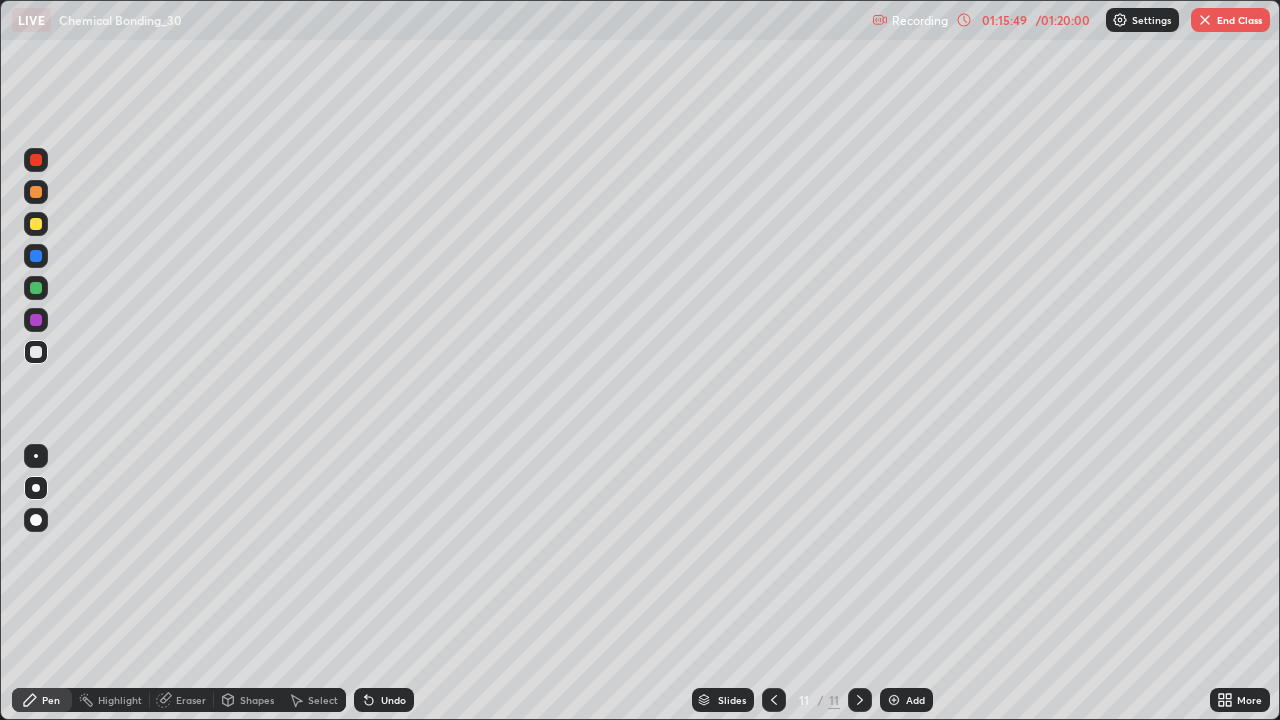 click at bounding box center (894, 700) 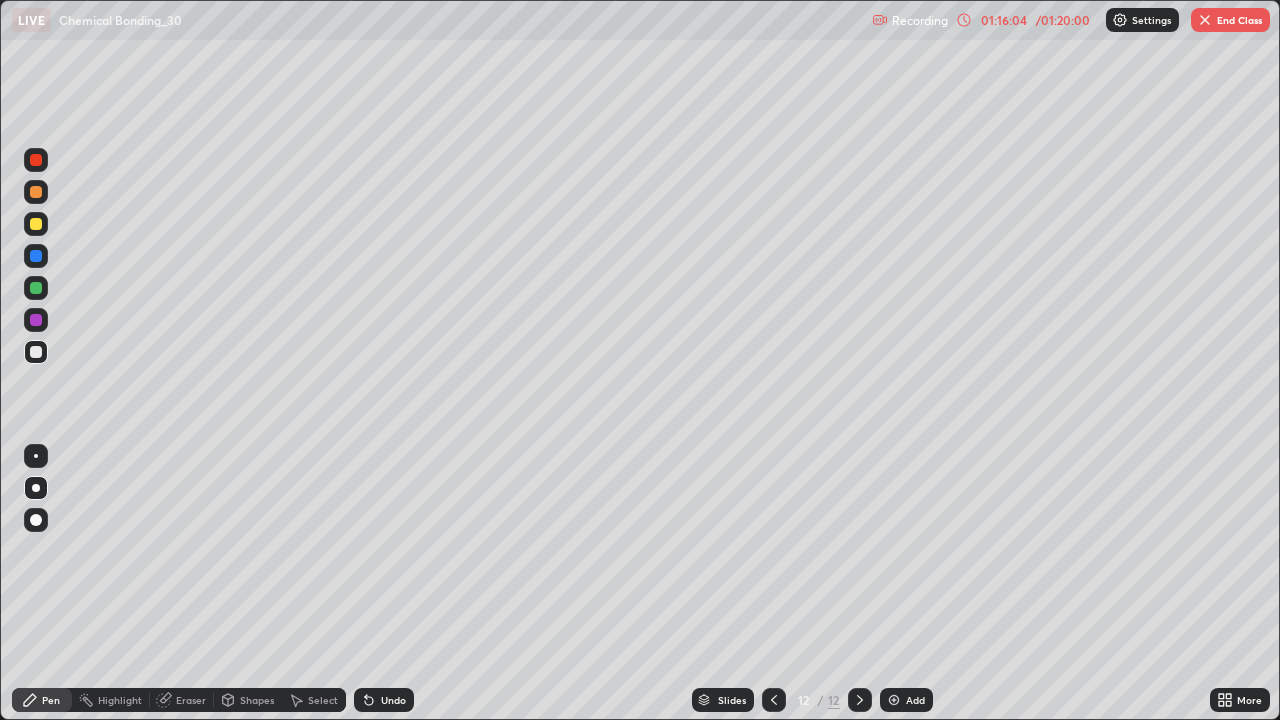 click on "Undo" at bounding box center (384, 700) 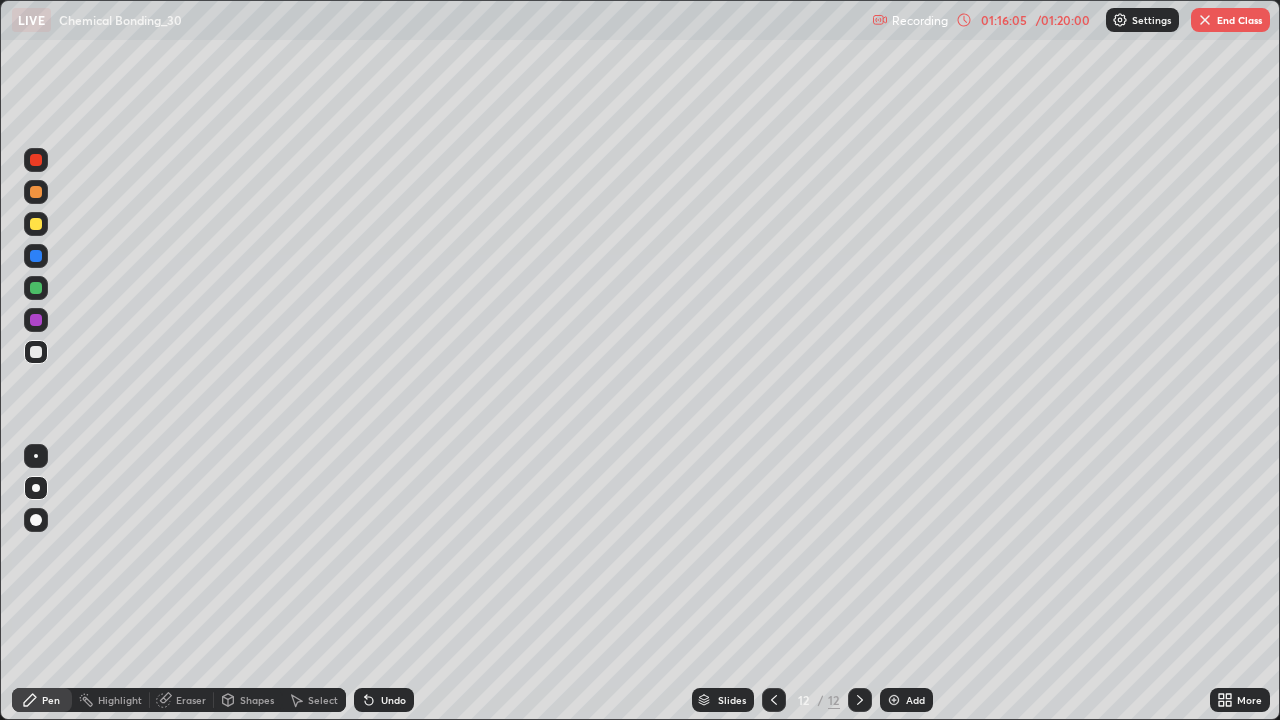click on "Undo" at bounding box center [384, 700] 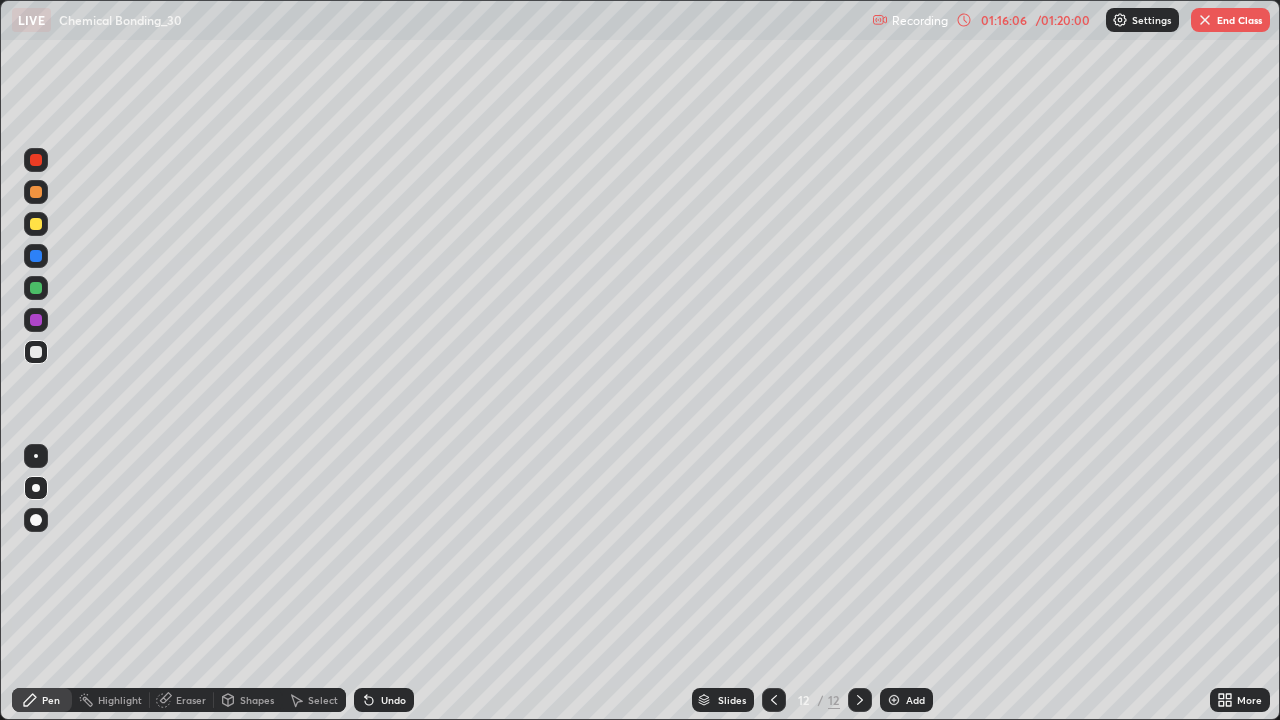 click on "Undo" at bounding box center (384, 700) 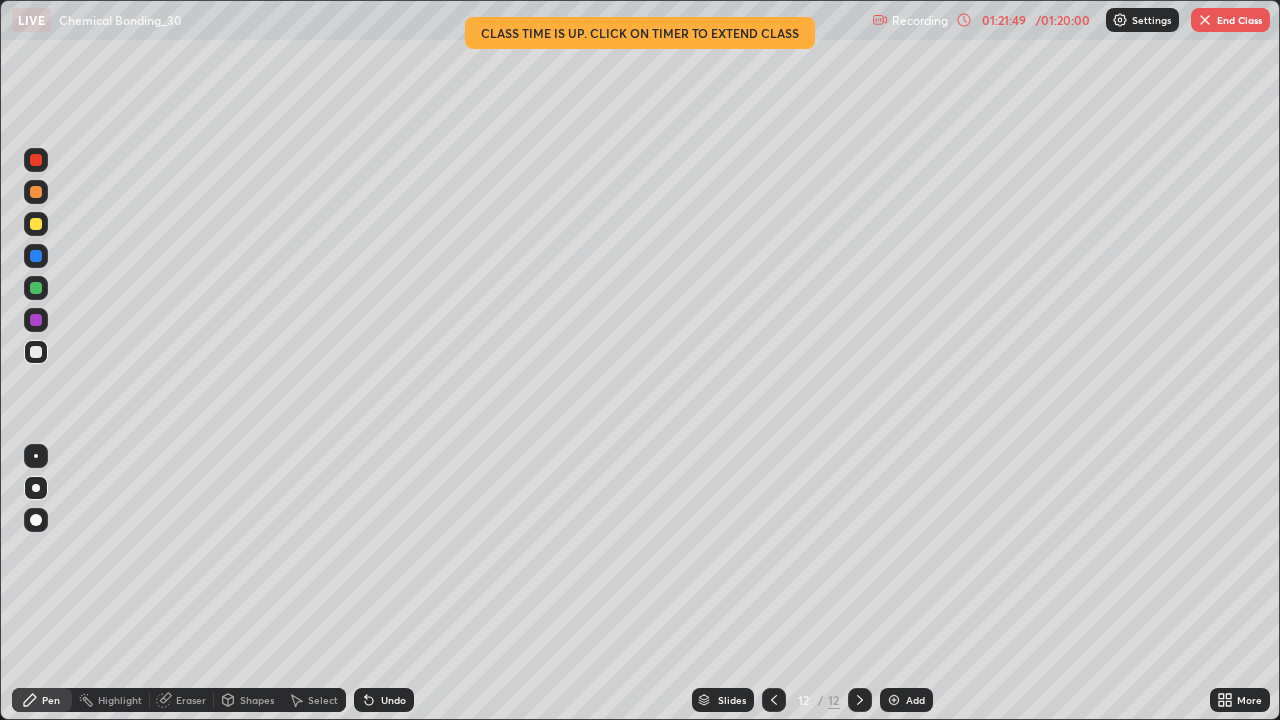 click on "End Class" at bounding box center (1230, 20) 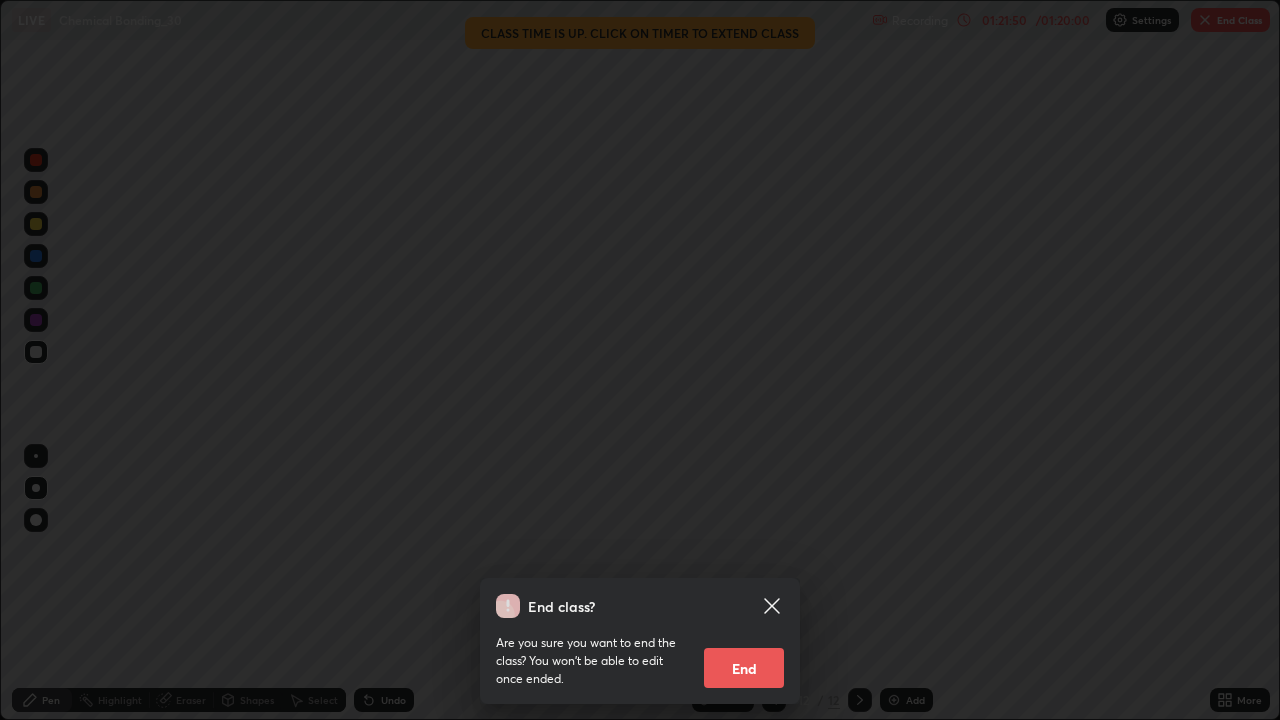 click on "End" at bounding box center [744, 668] 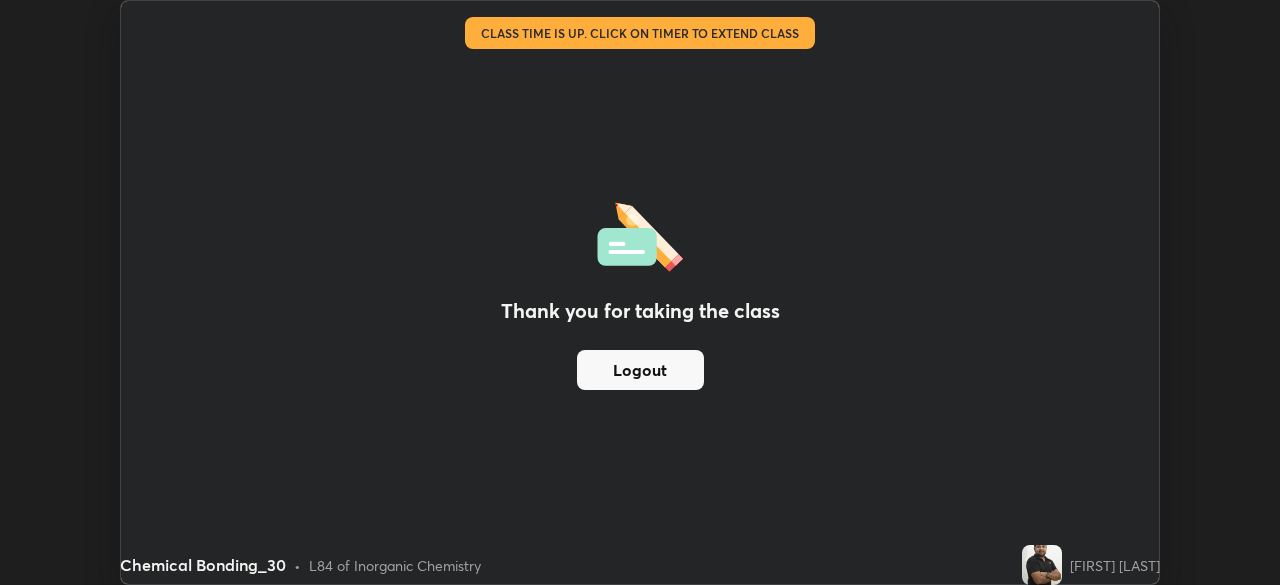 scroll, scrollTop: 585, scrollLeft: 1280, axis: both 